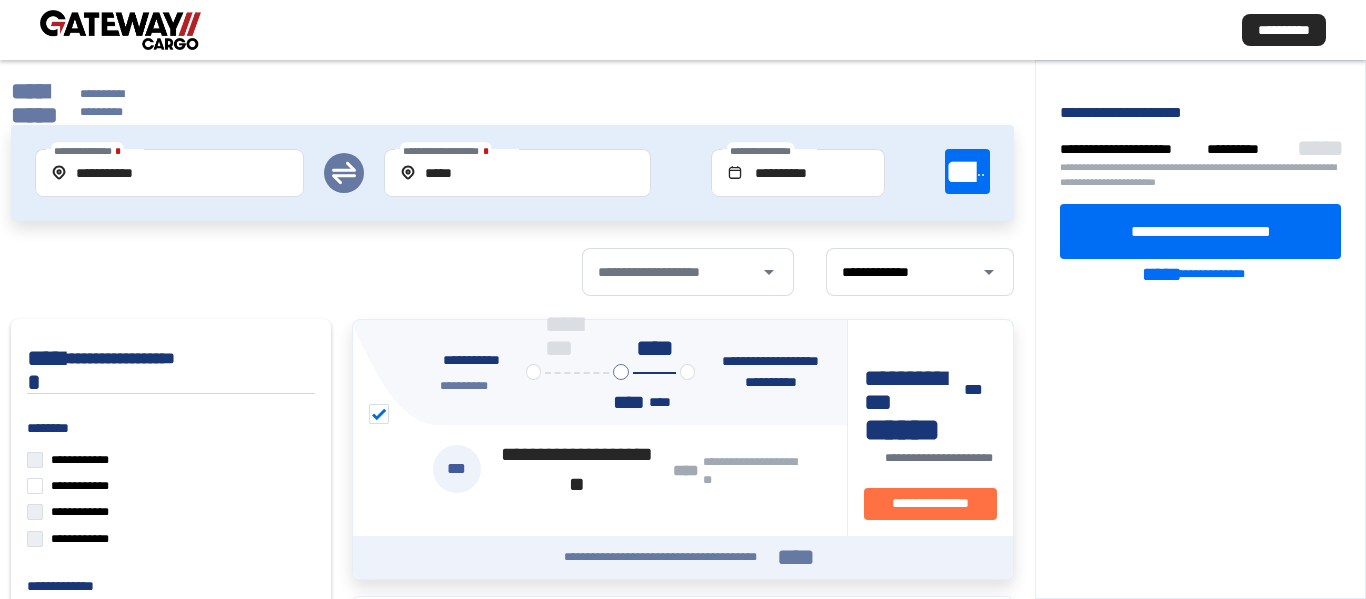 scroll, scrollTop: 0, scrollLeft: 0, axis: both 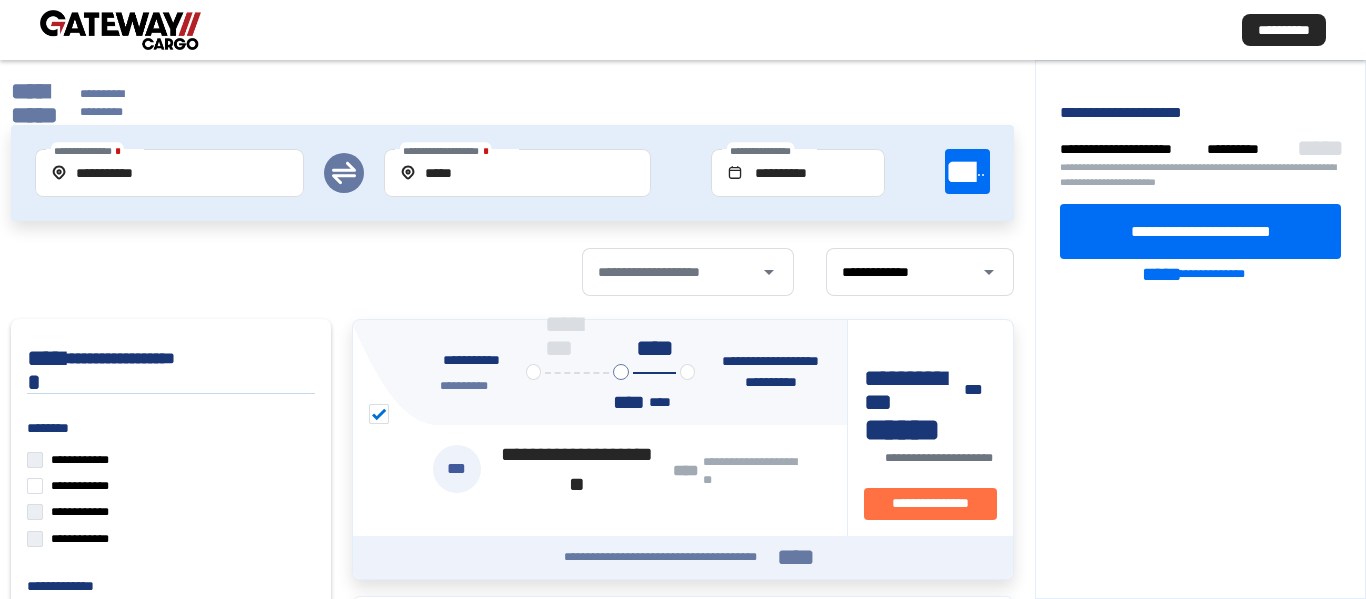 click on "**********" 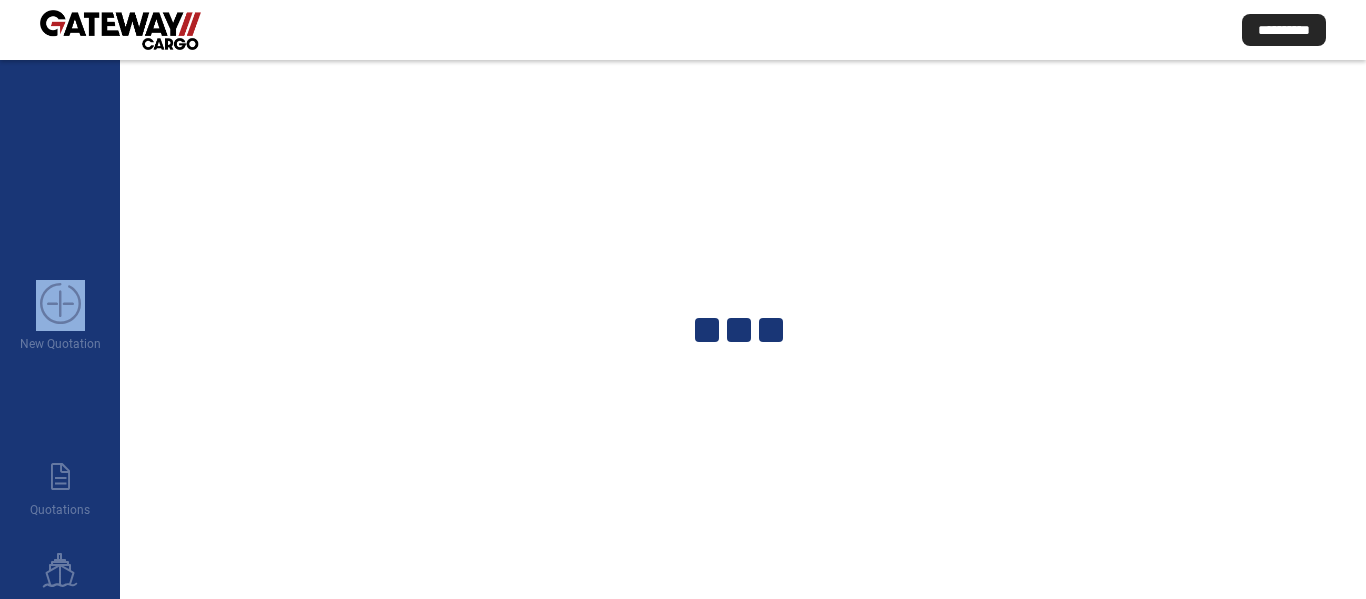 click on "add_new  New Quotation paper_text  Quotations ship  Shipments ** sign_out  question" at bounding box center (60, 599) 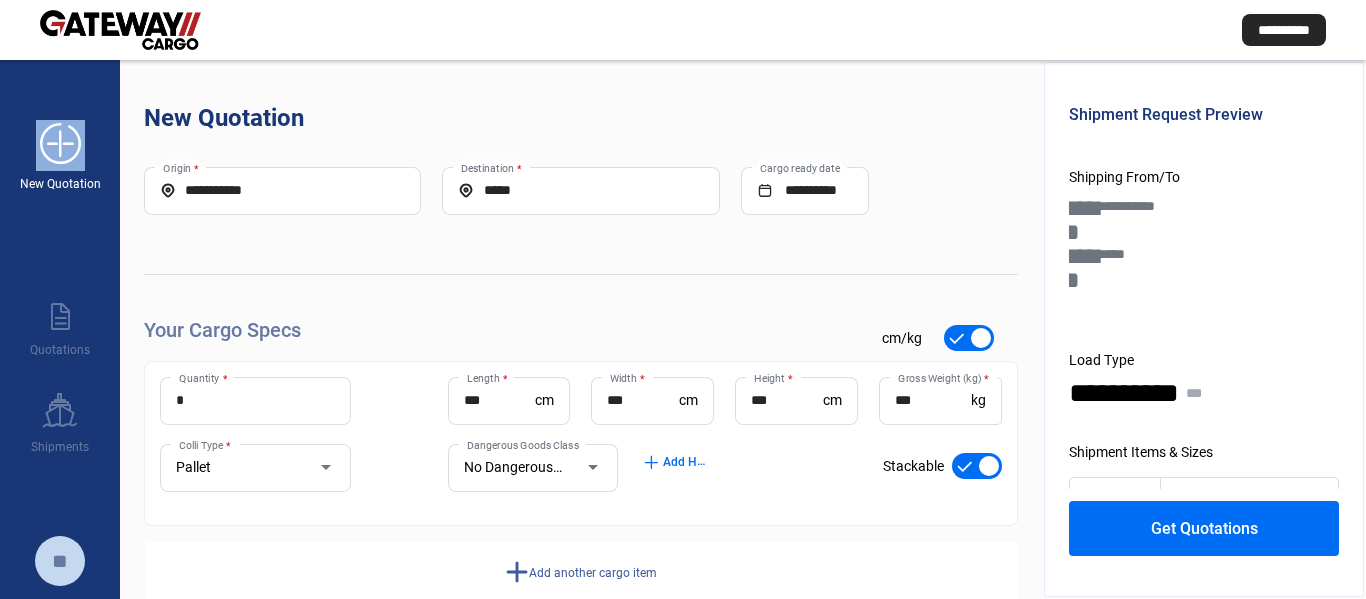 click on "add_new" at bounding box center [60, 144] 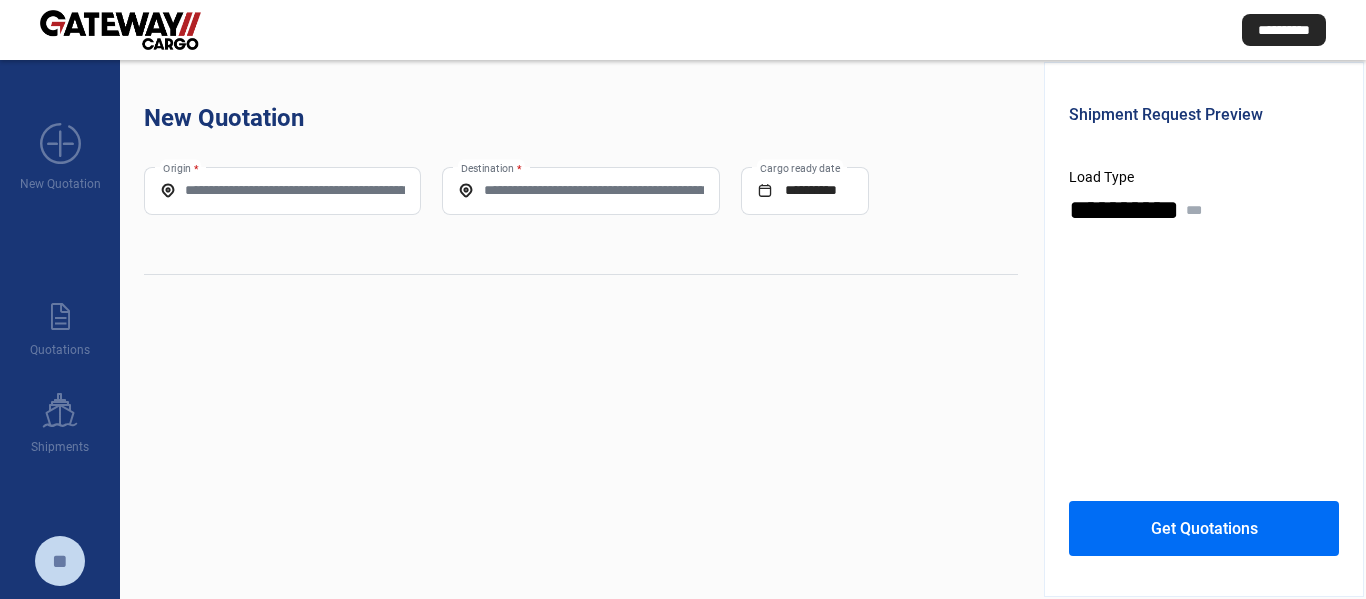 click on "Origin *" at bounding box center [282, 190] 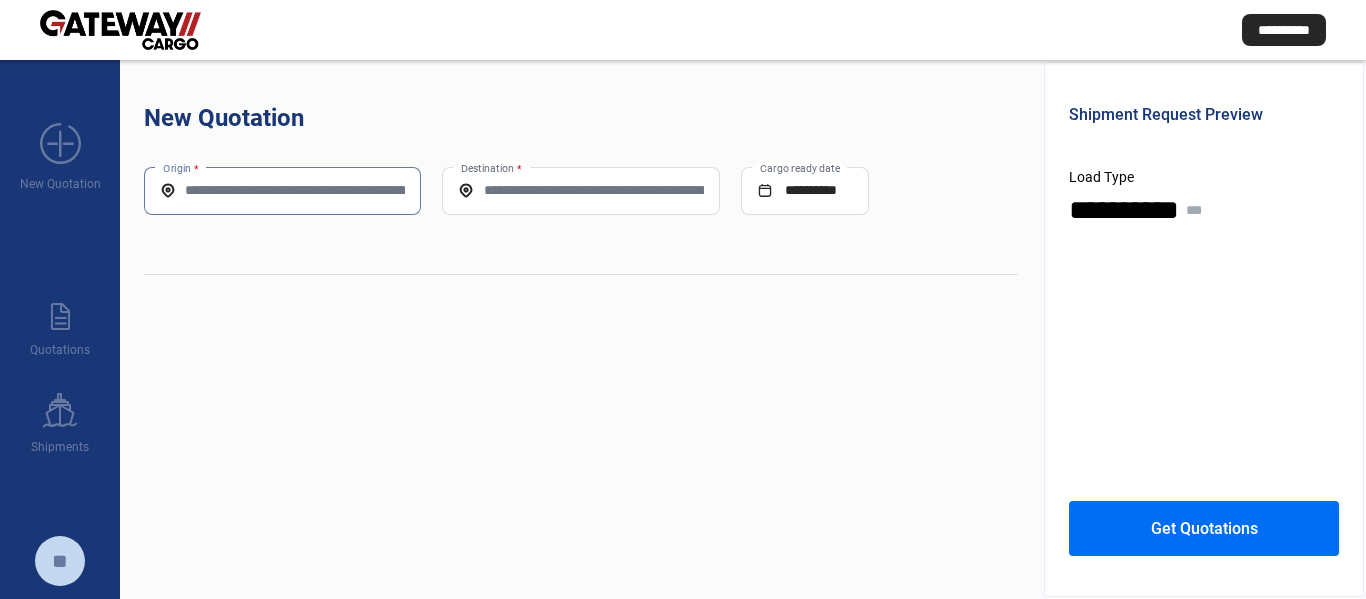 paste on "****" 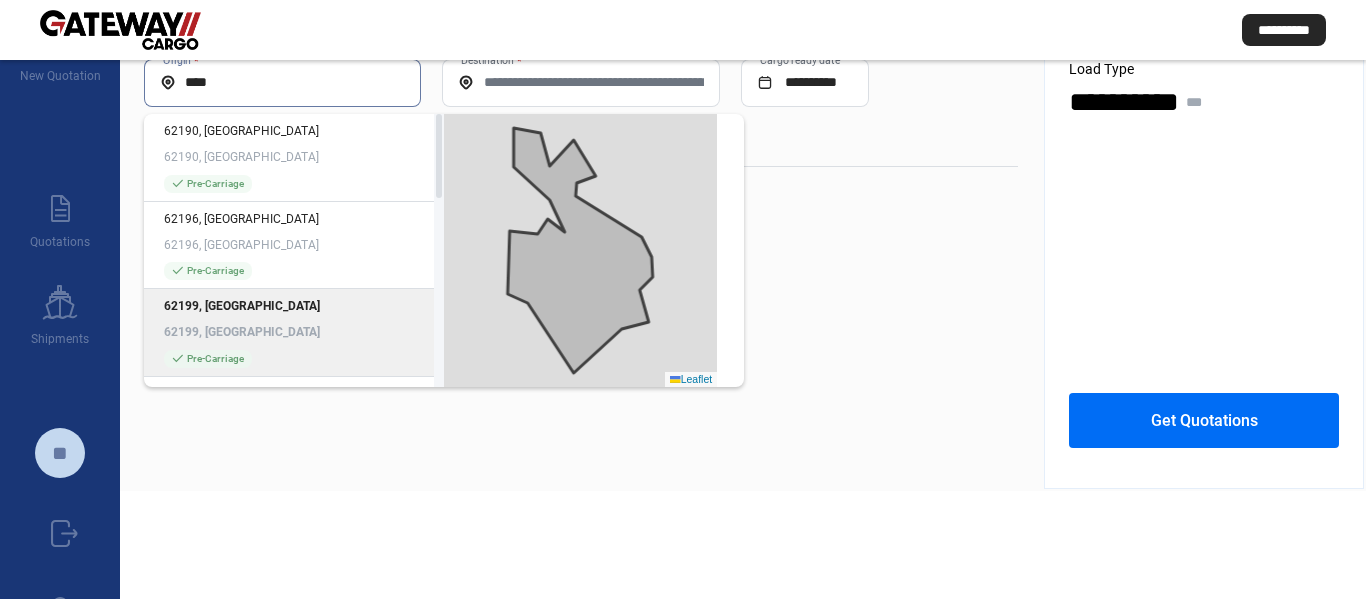 scroll, scrollTop: 200, scrollLeft: 0, axis: vertical 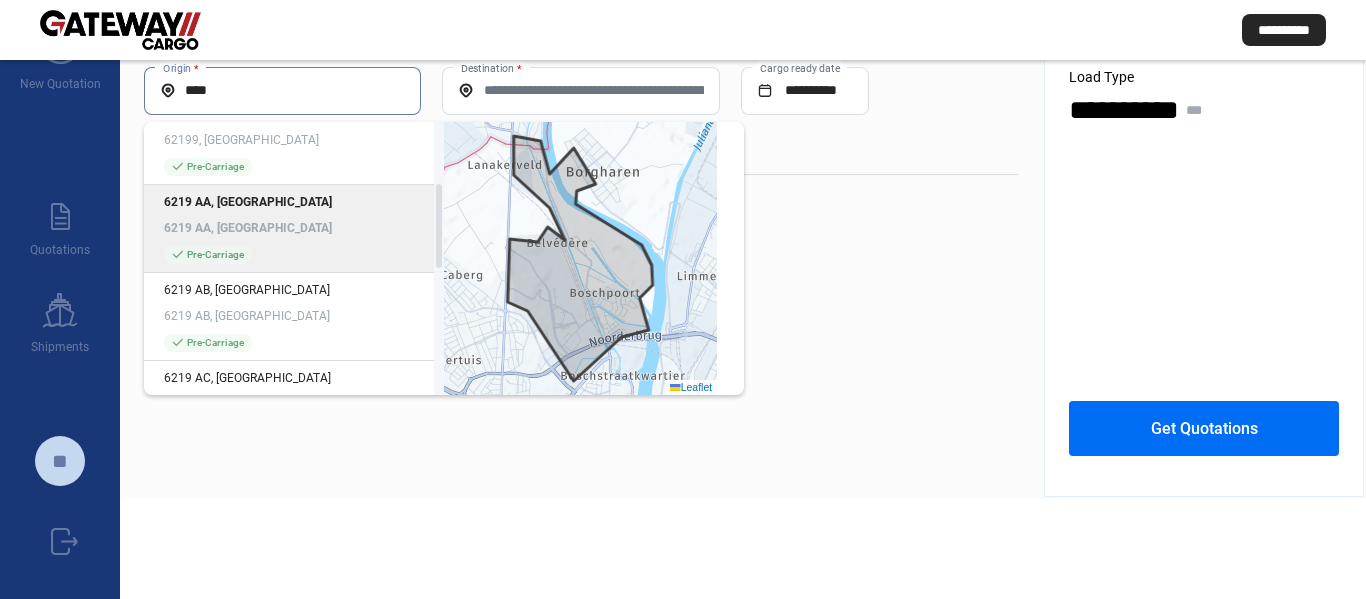click on "6219 AA, [GEOGRAPHIC_DATA]" 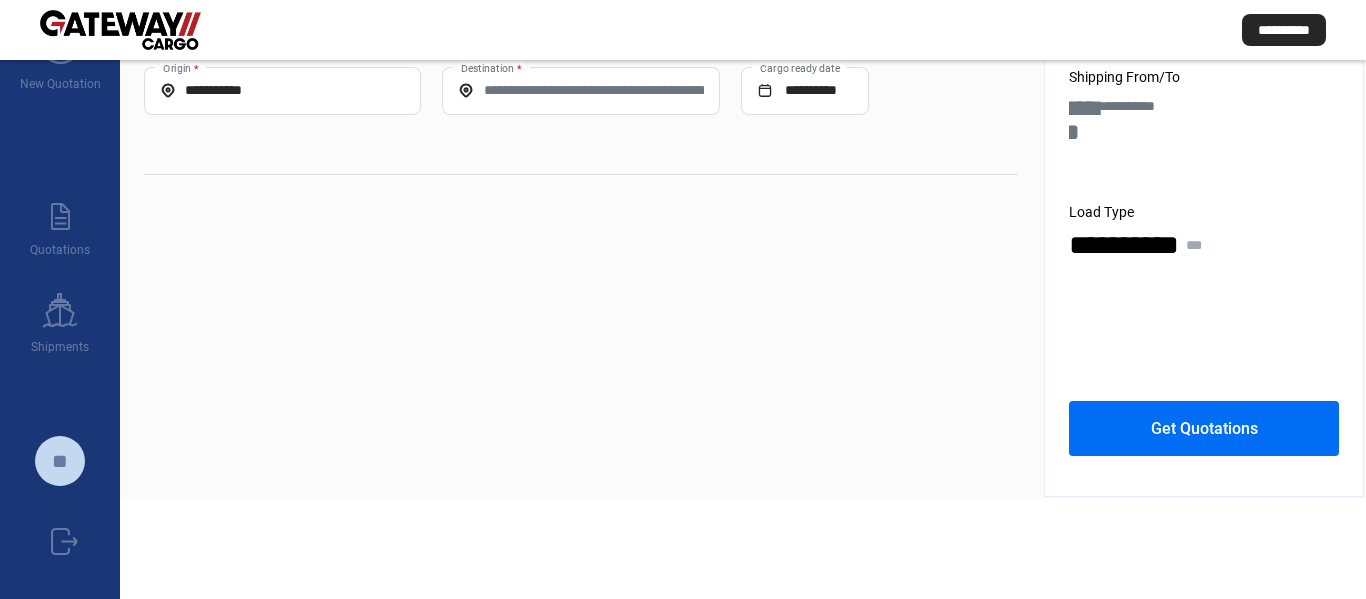 click on "Destination *" 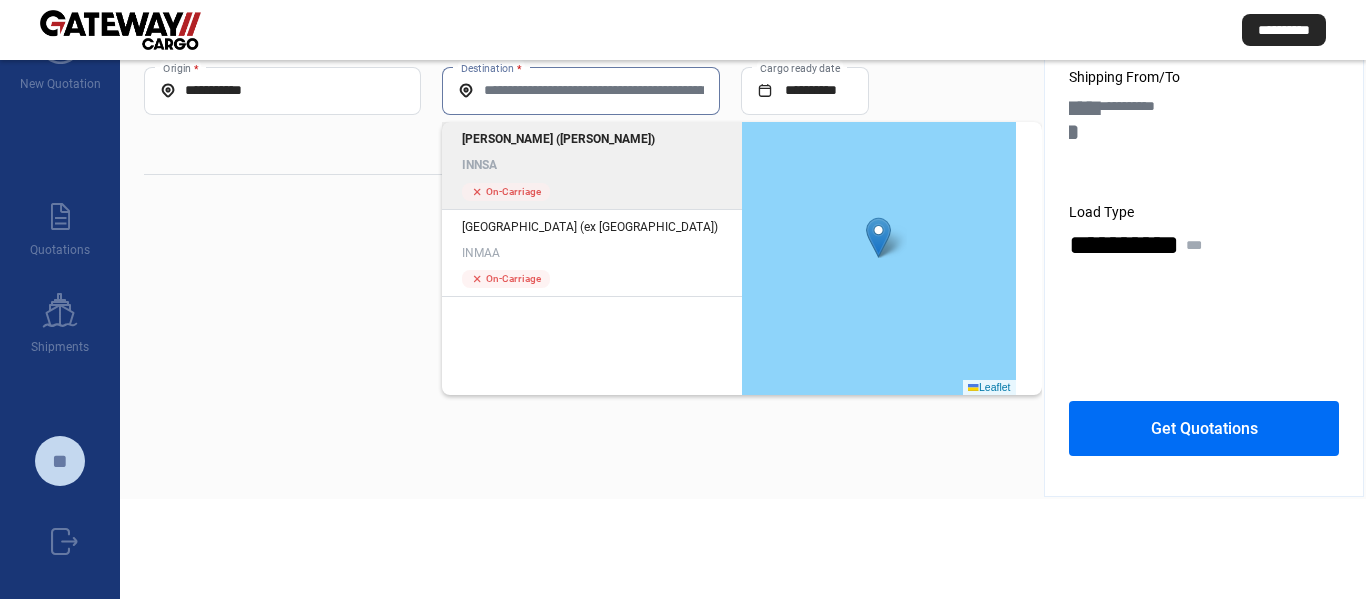 click on "INNSA" 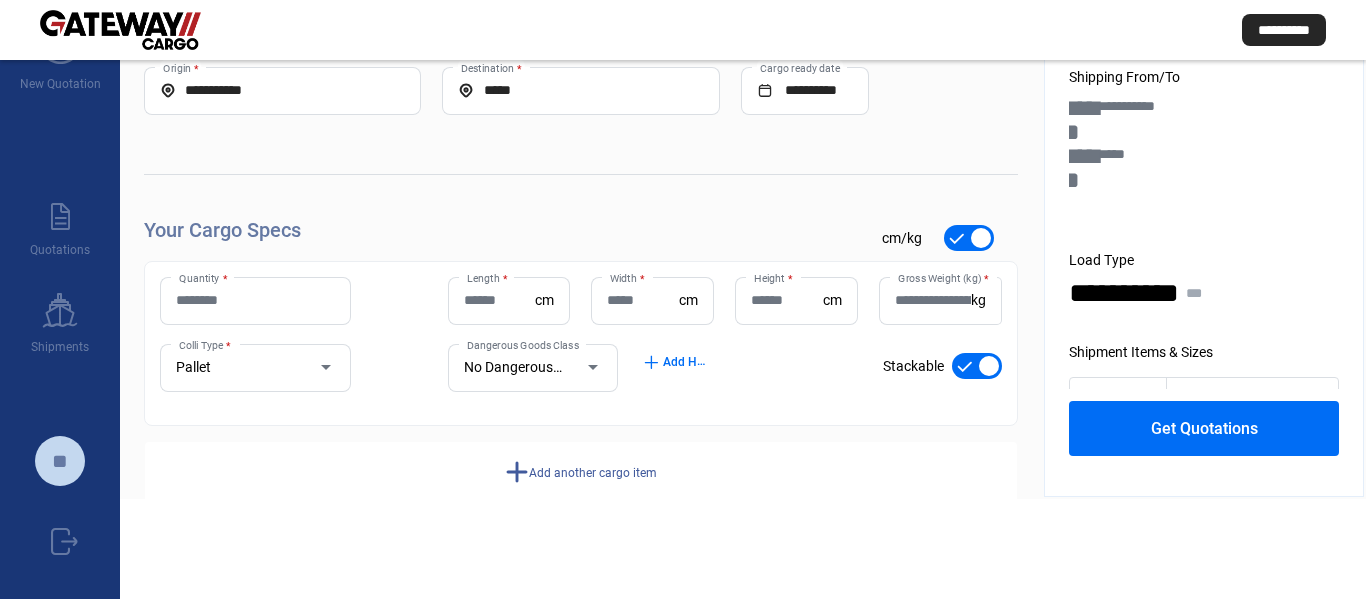 click on "Quantity *" at bounding box center [255, 300] 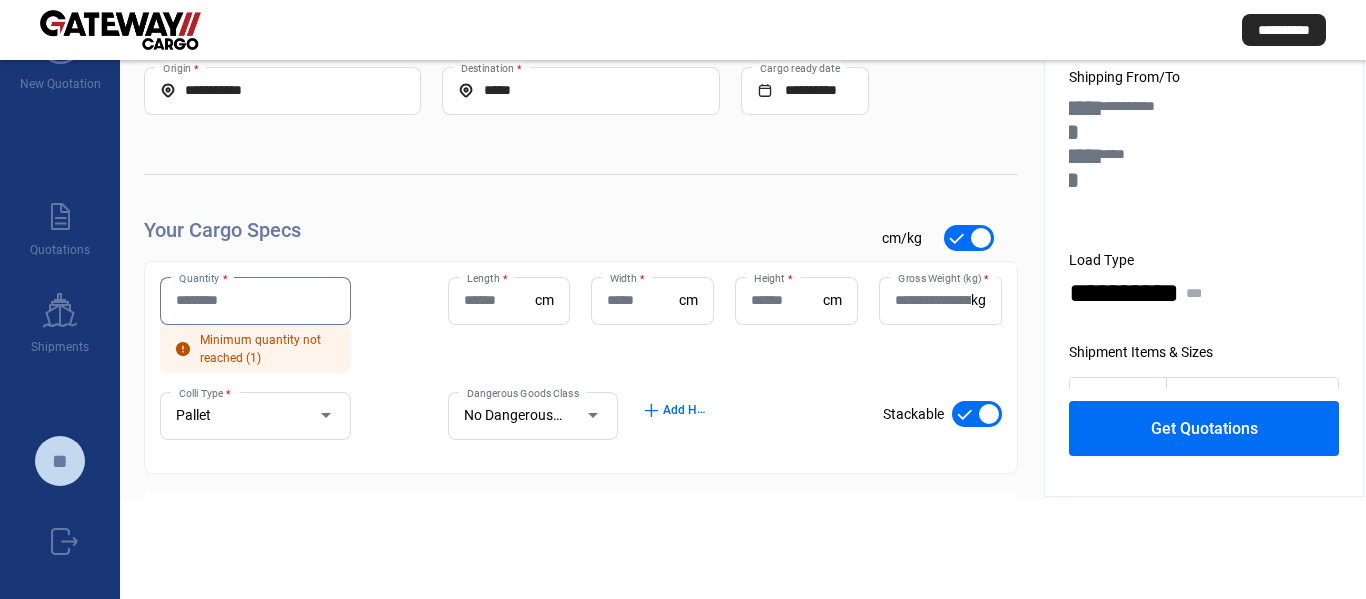 click on "Quantity *" at bounding box center (255, 300) 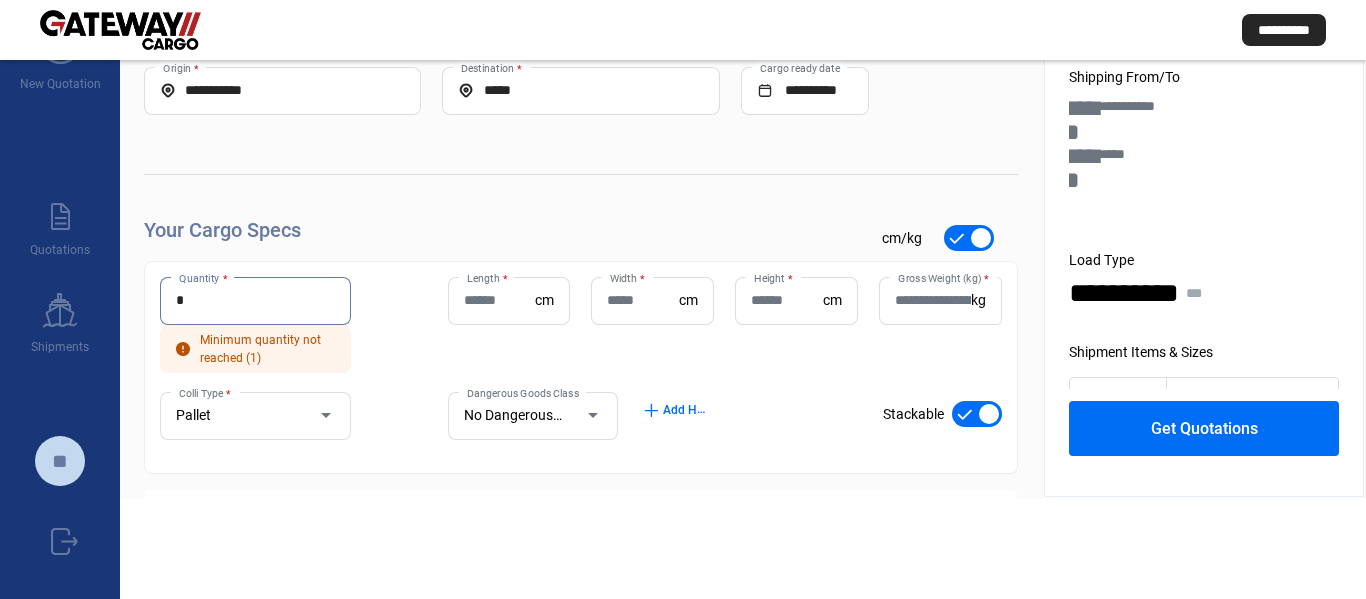 type on "*" 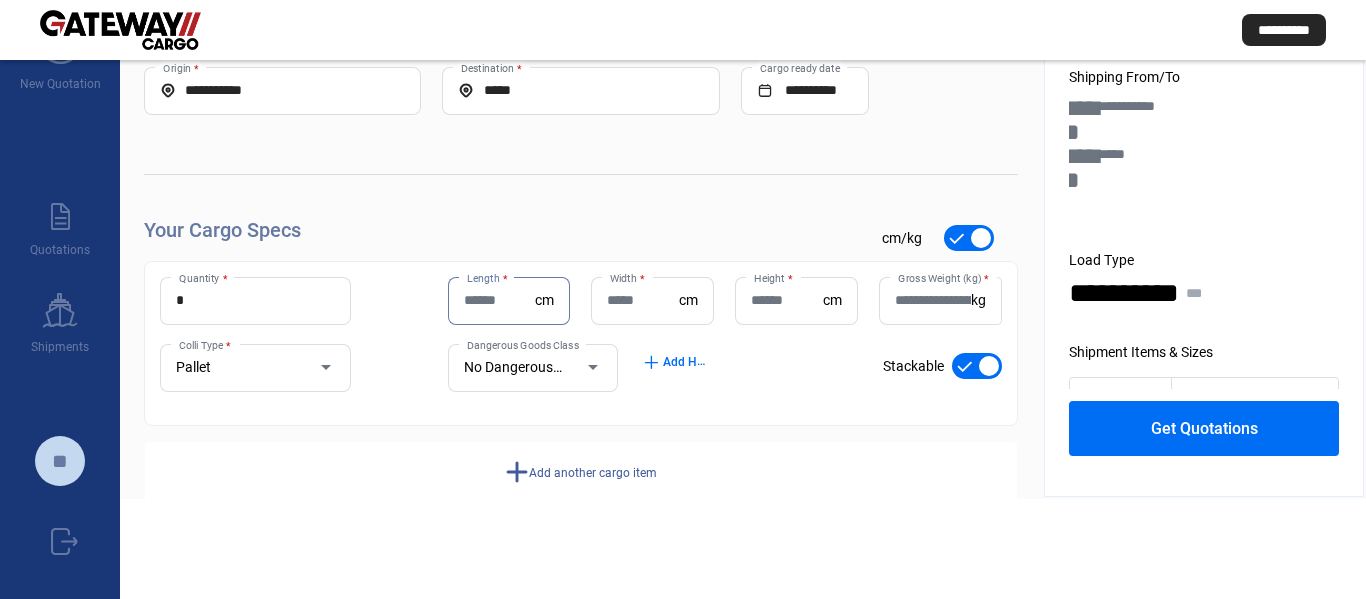 click on "Length  *" at bounding box center [500, 300] 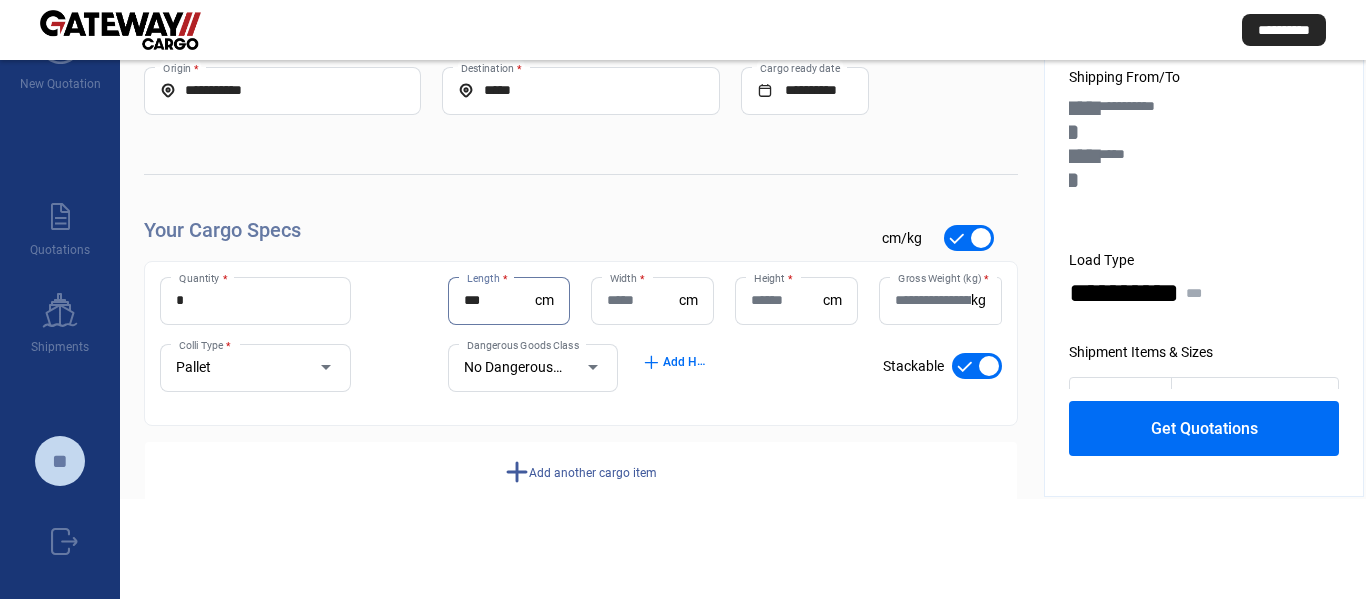 type on "***" 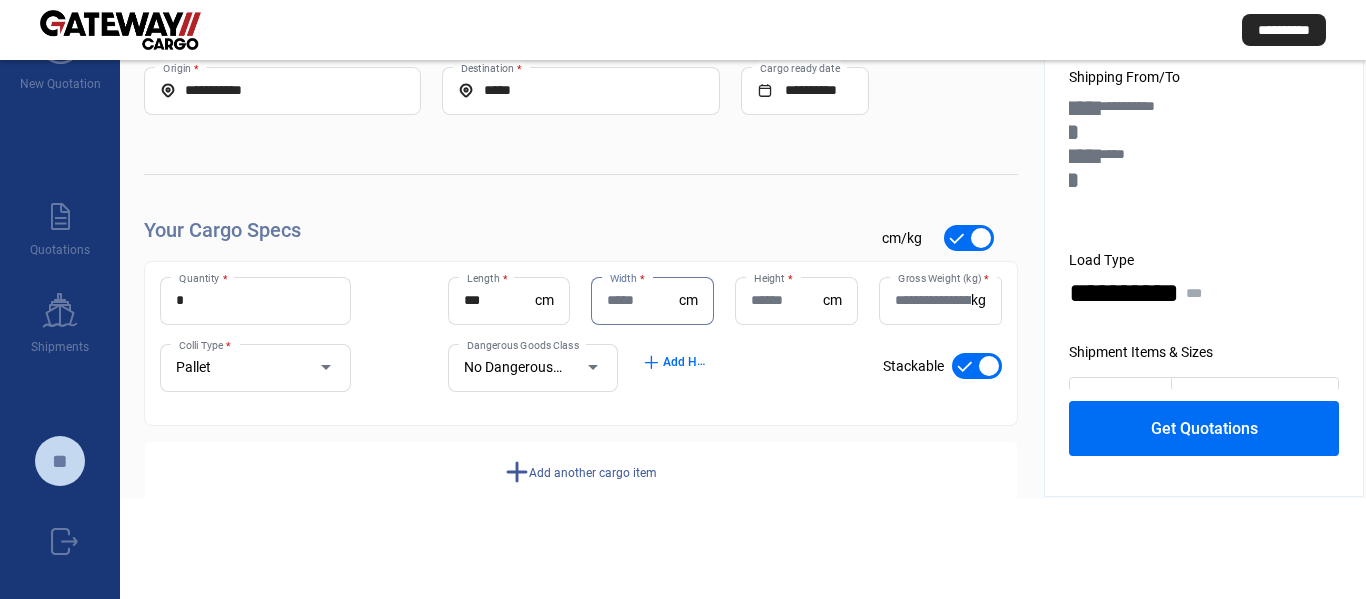 click on "Width  *" at bounding box center [643, 300] 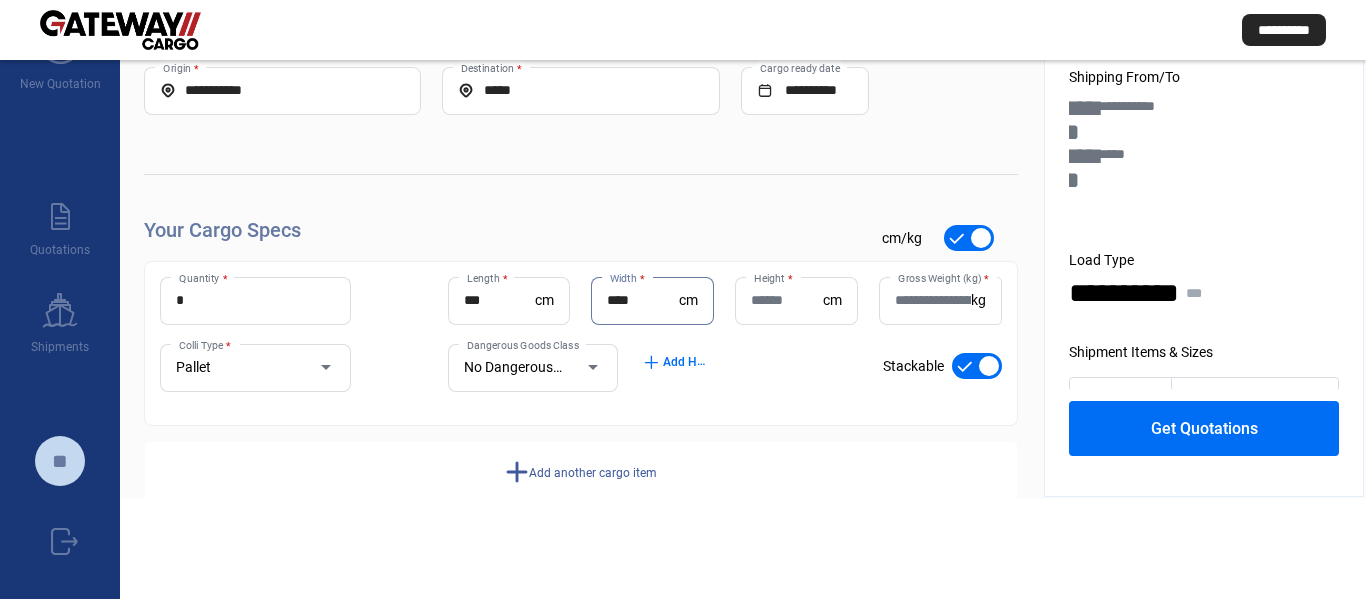 type on "****" 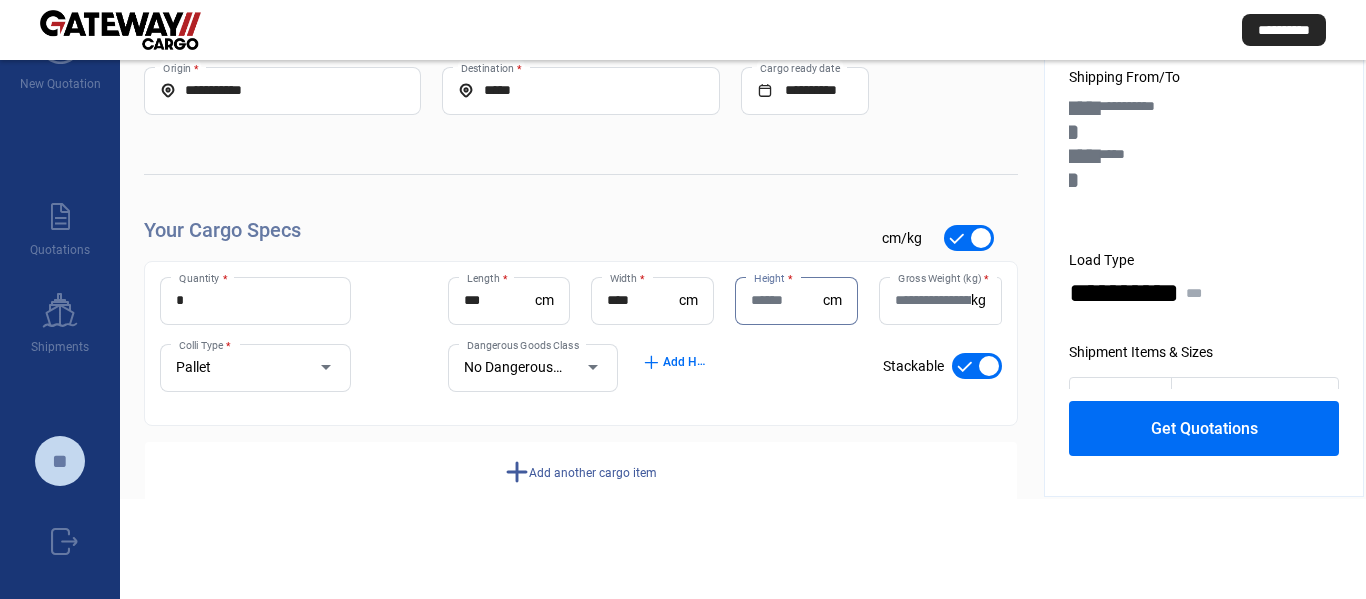 click on "Height  *" at bounding box center (787, 300) 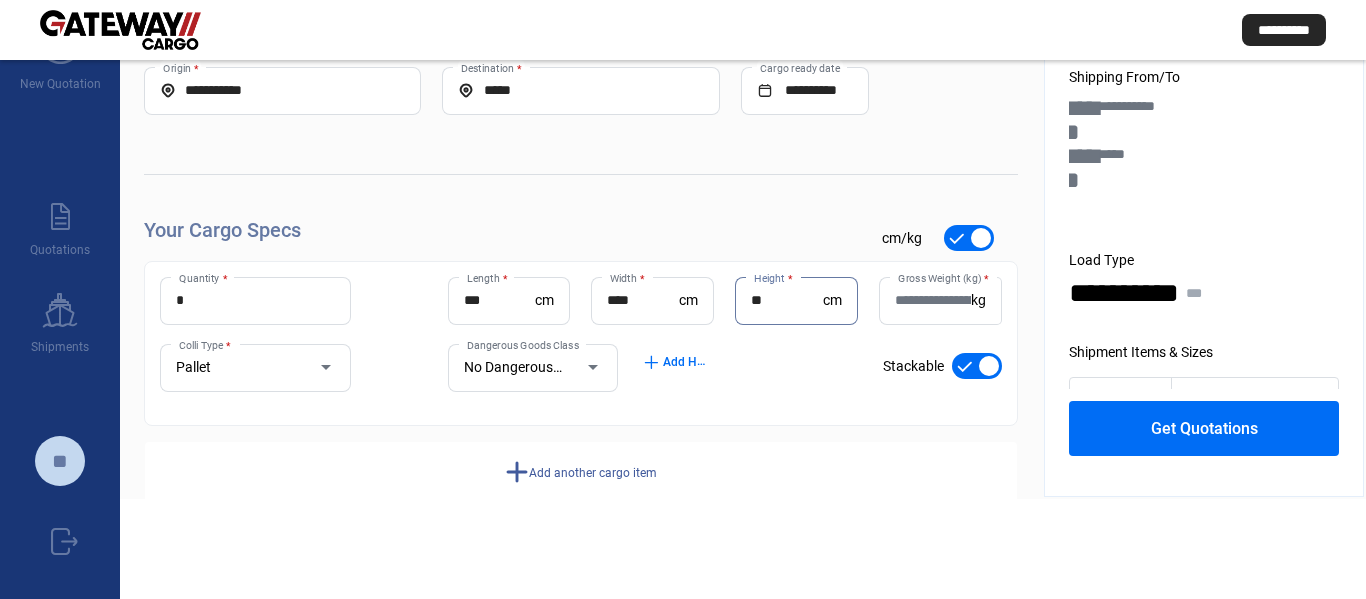 type on "**" 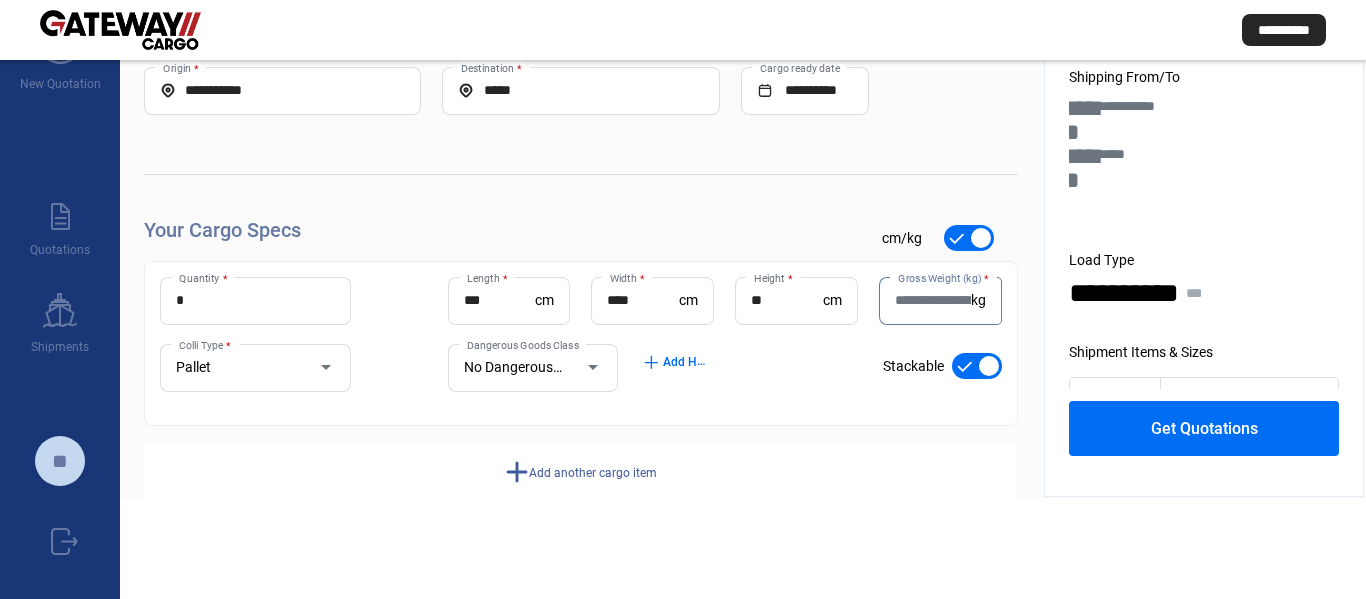 click on "Gross Weight (kg)  *" at bounding box center (933, 300) 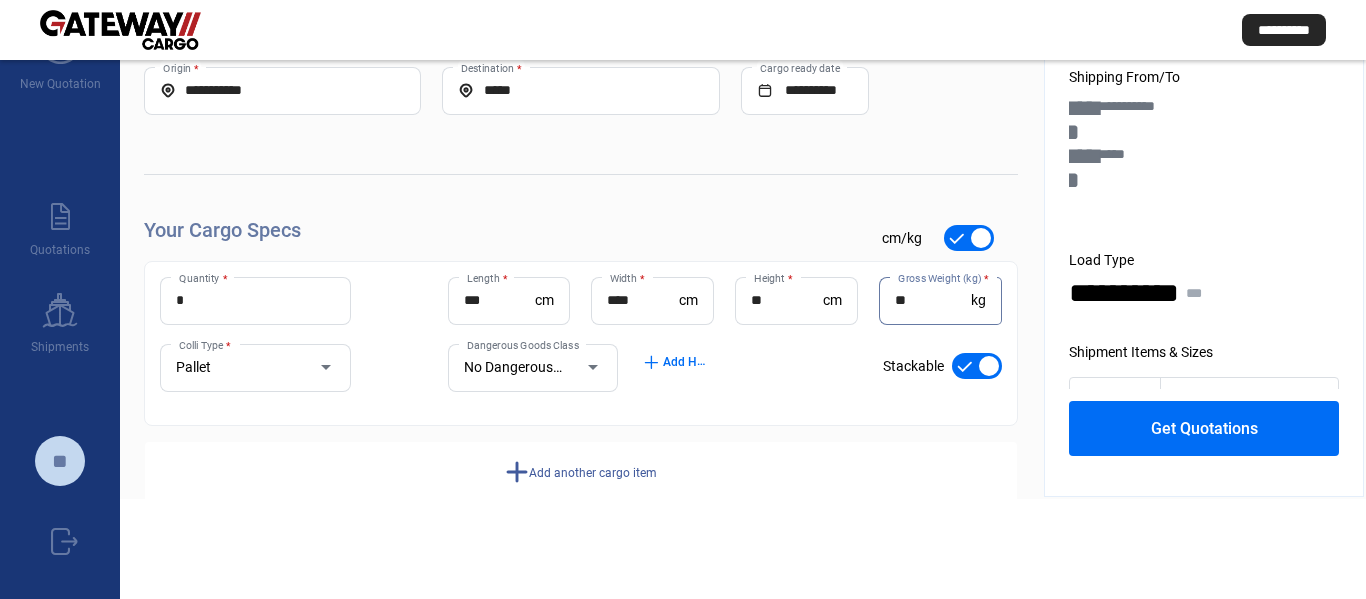 type on "**" 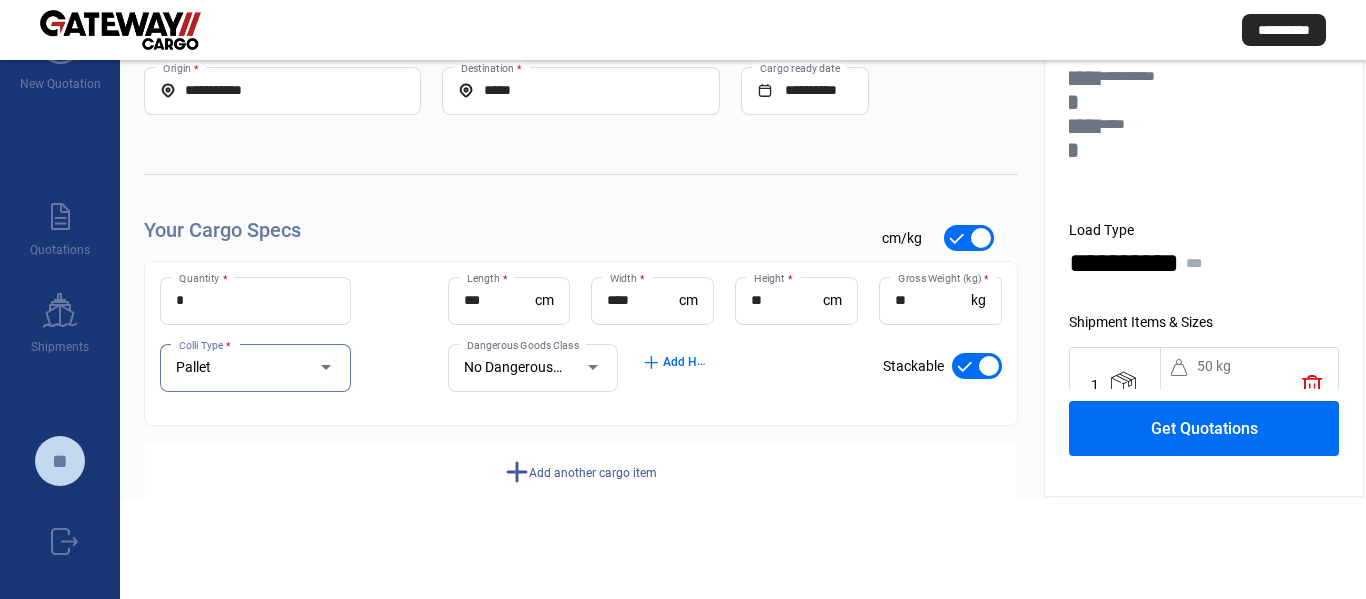 scroll, scrollTop: 81, scrollLeft: 0, axis: vertical 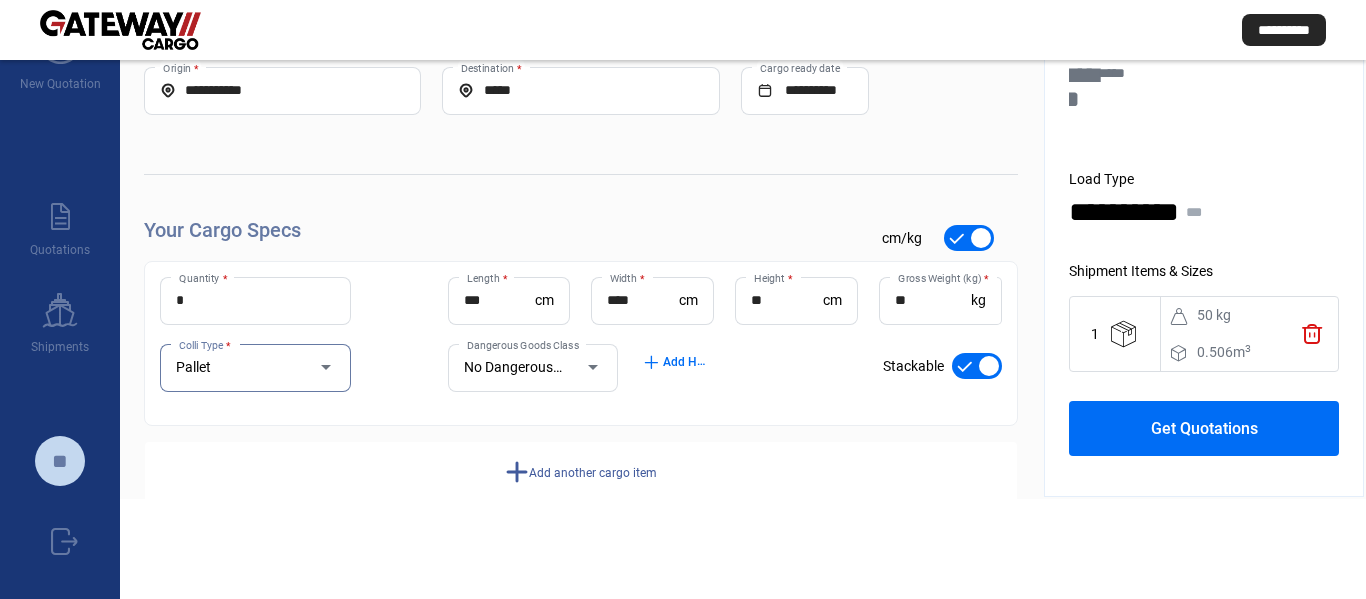 click on "Get Quotations" 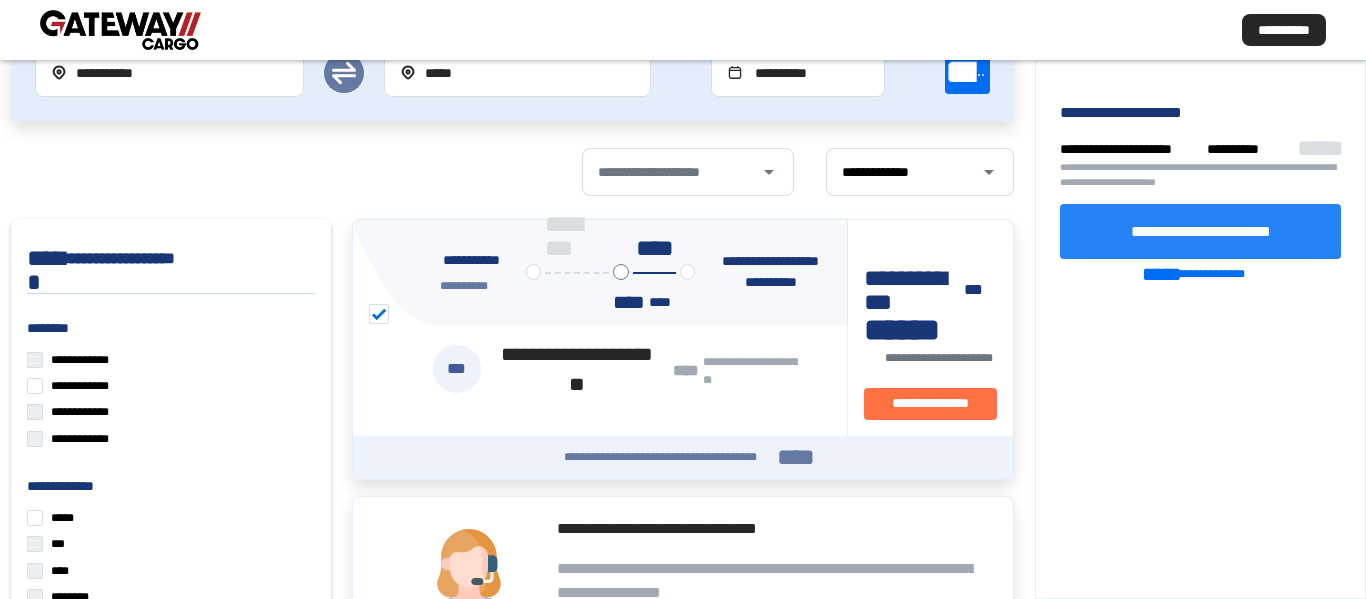 click on "**********" 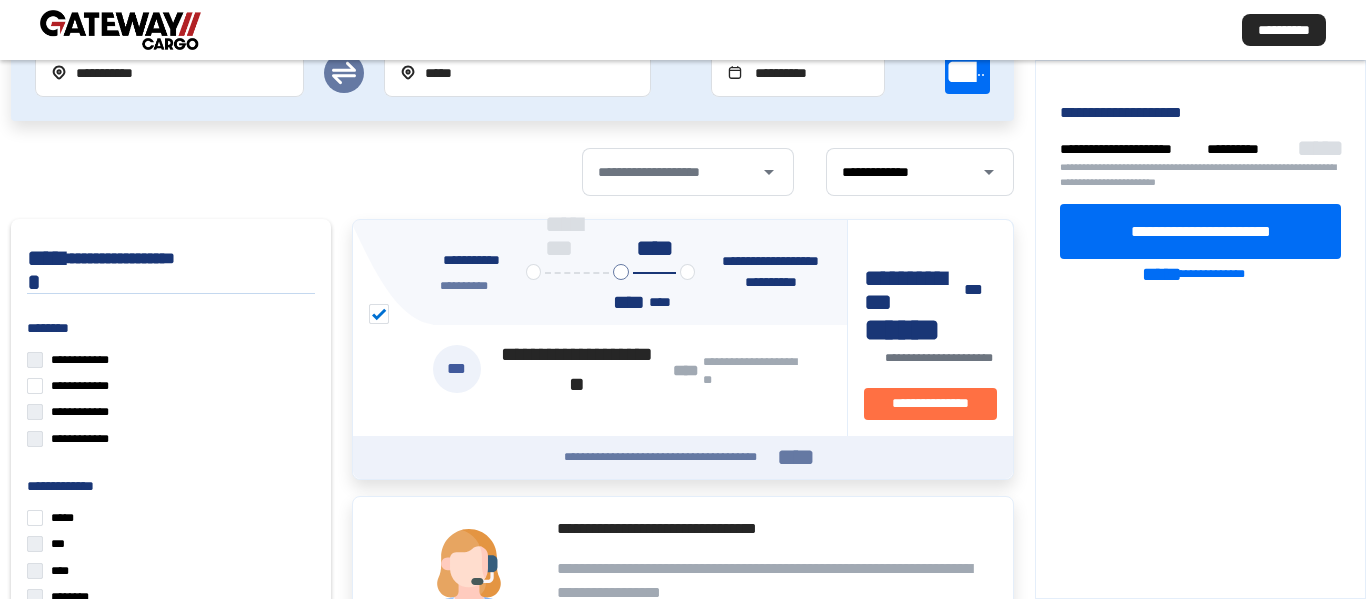 scroll, scrollTop: 0, scrollLeft: 0, axis: both 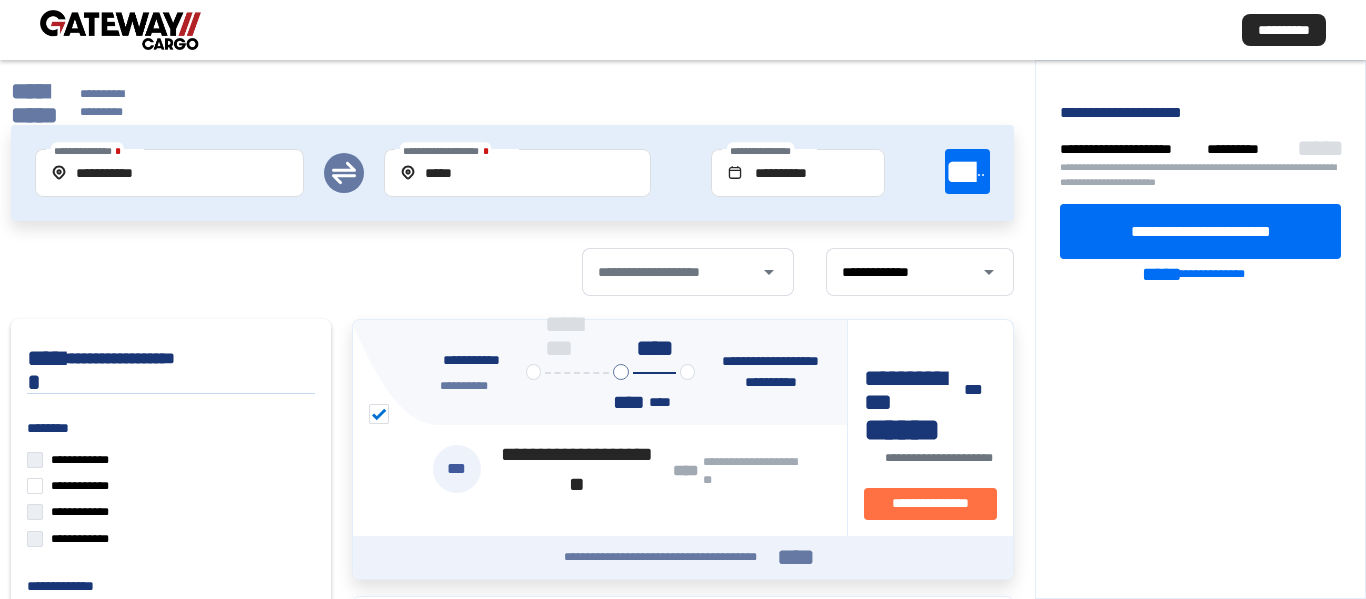 click on "**********" 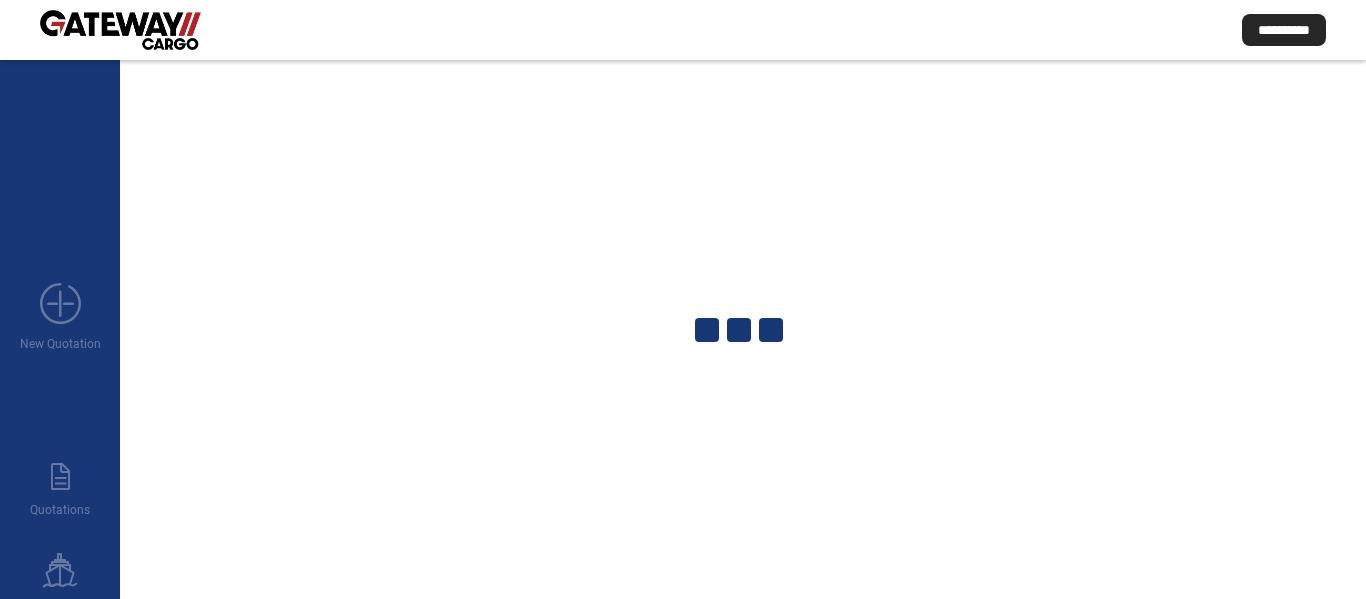 click on "add_new  New Quotation paper_text  Quotations ship  Shipments ** sign_out  question" at bounding box center [60, 599] 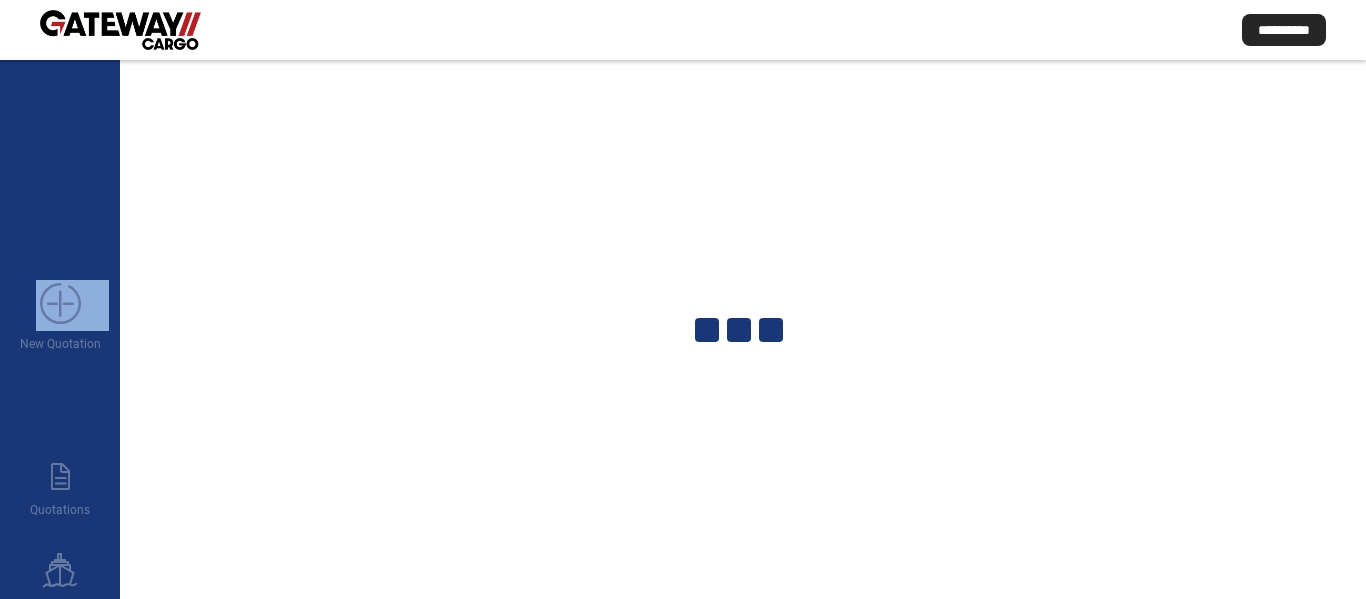 click on "add_new  New Quotation paper_text  Quotations ship  Shipments ** sign_out  question" at bounding box center [60, 599] 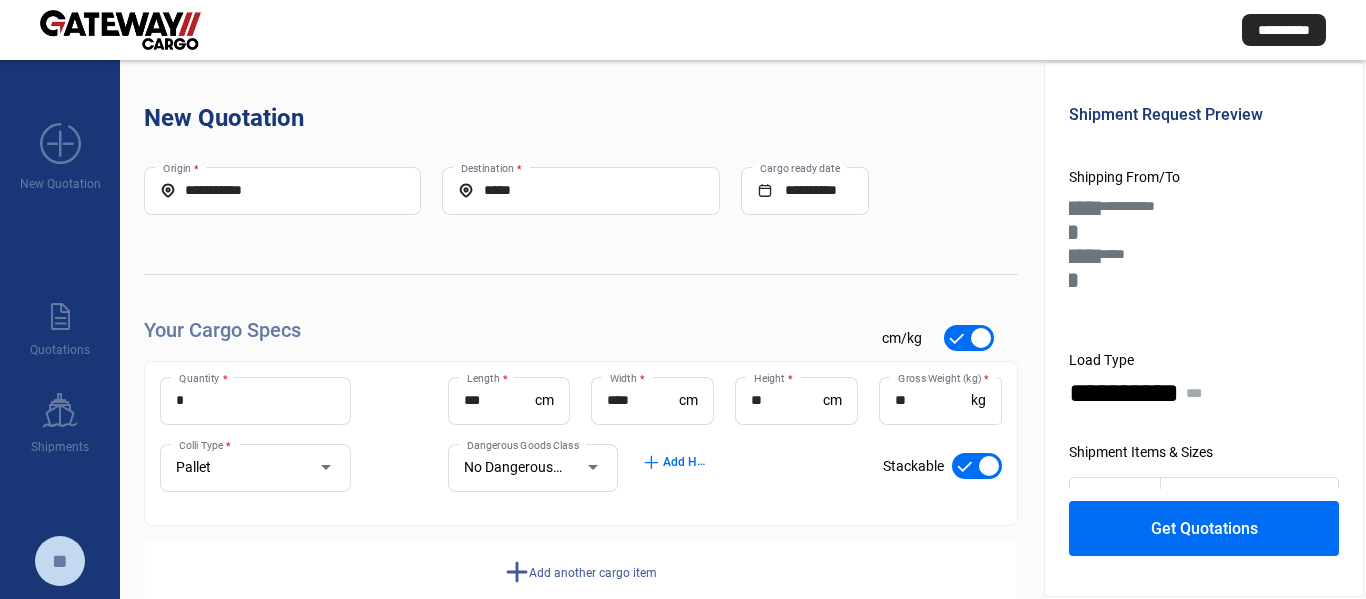 drag, startPoint x: 287, startPoint y: 196, endPoint x: 239, endPoint y: 193, distance: 48.09366 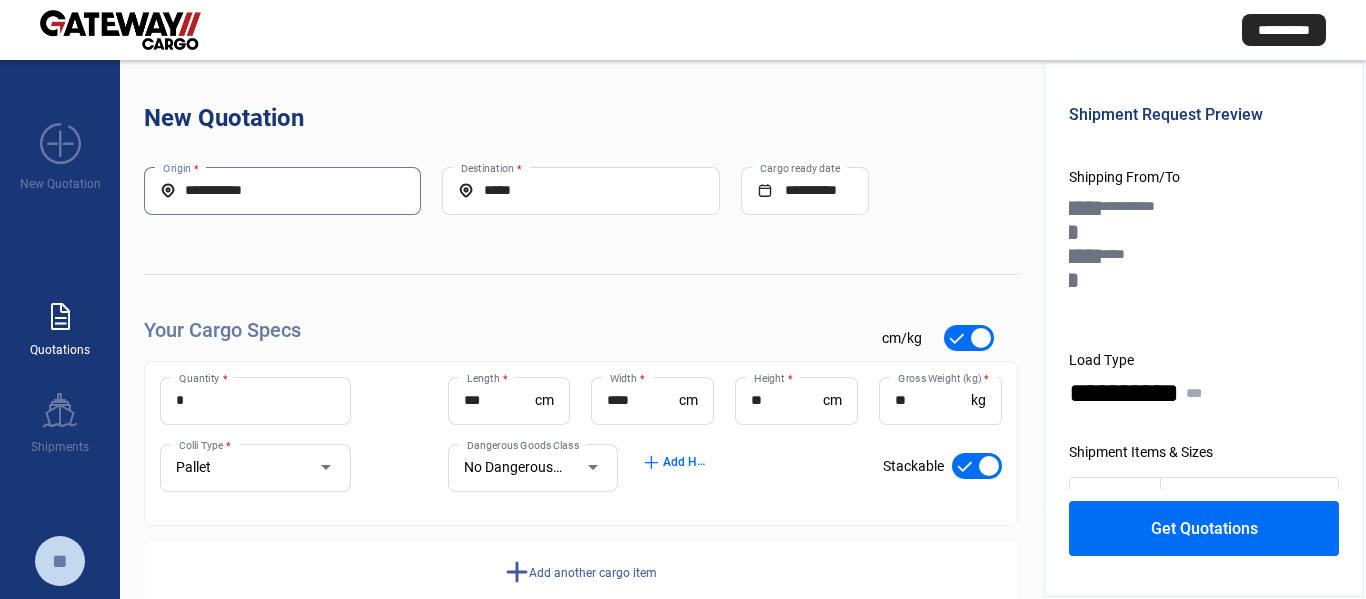 click on "paper_text  Quotations" at bounding box center [60, 320] 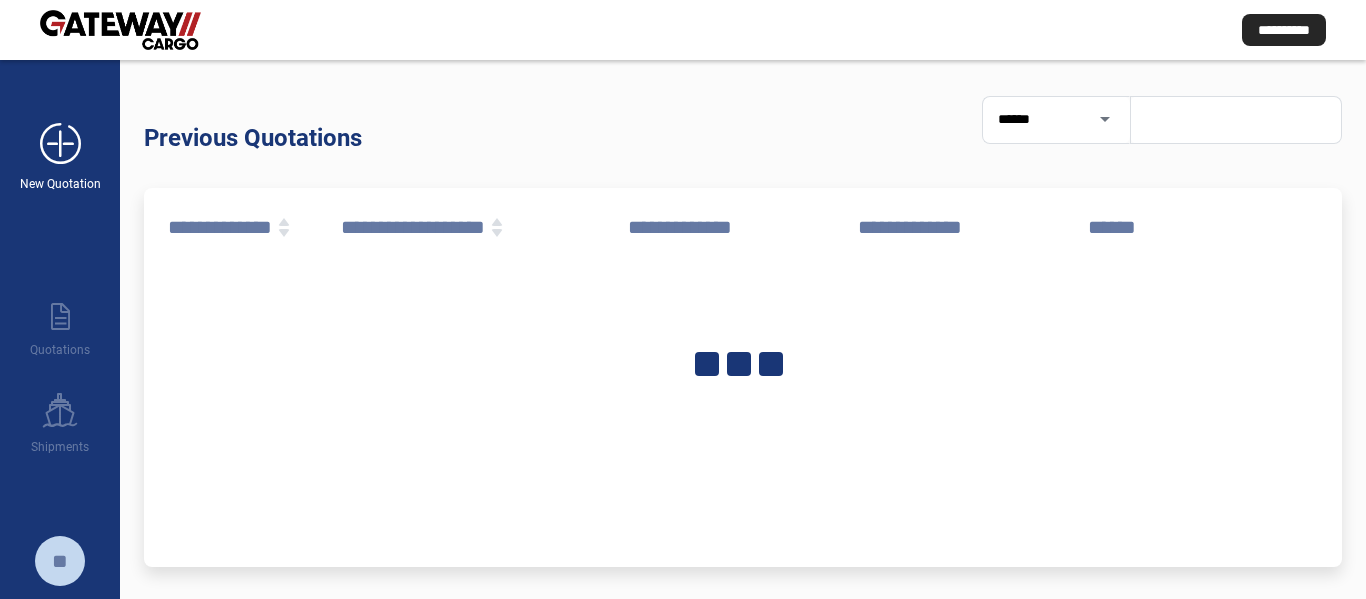 click on "add_new" at bounding box center [60, 144] 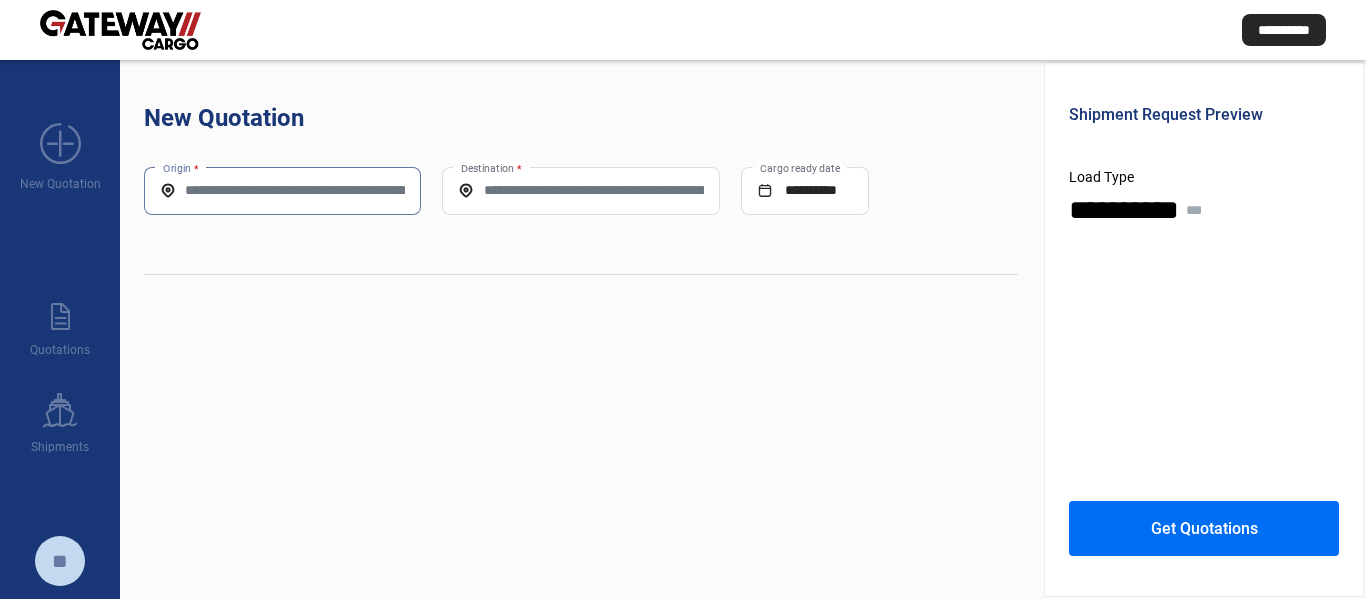 click on "Origin *" at bounding box center (282, 190) 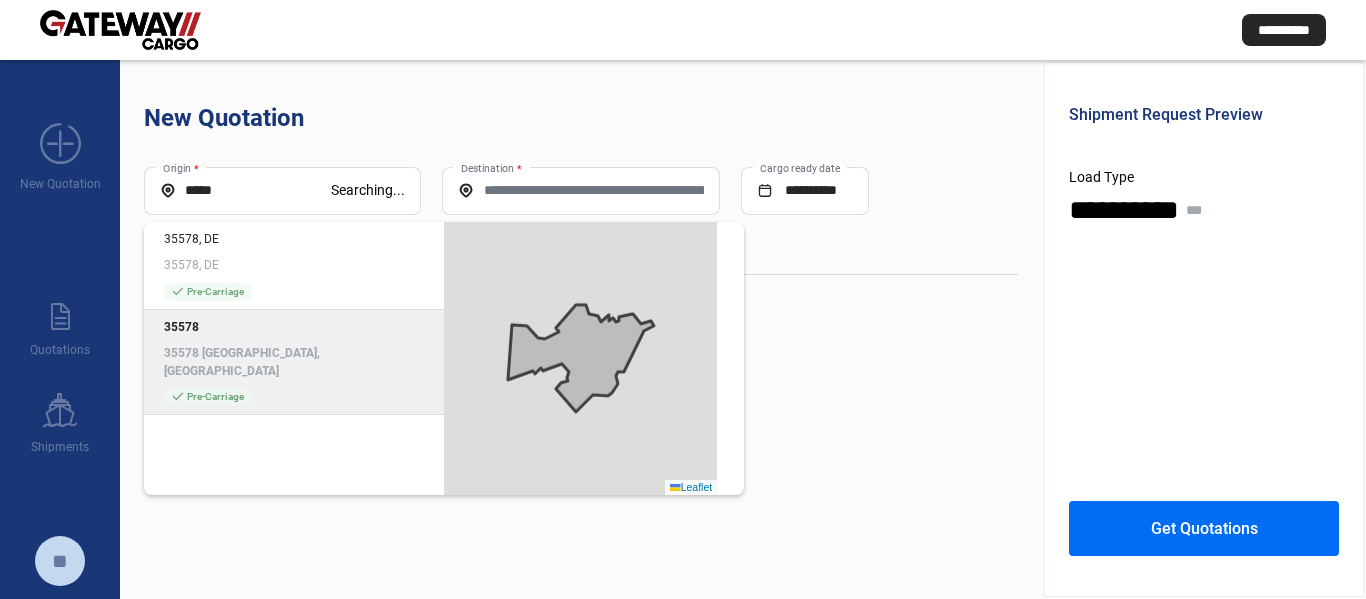 click on "35578 [GEOGRAPHIC_DATA], [GEOGRAPHIC_DATA]" 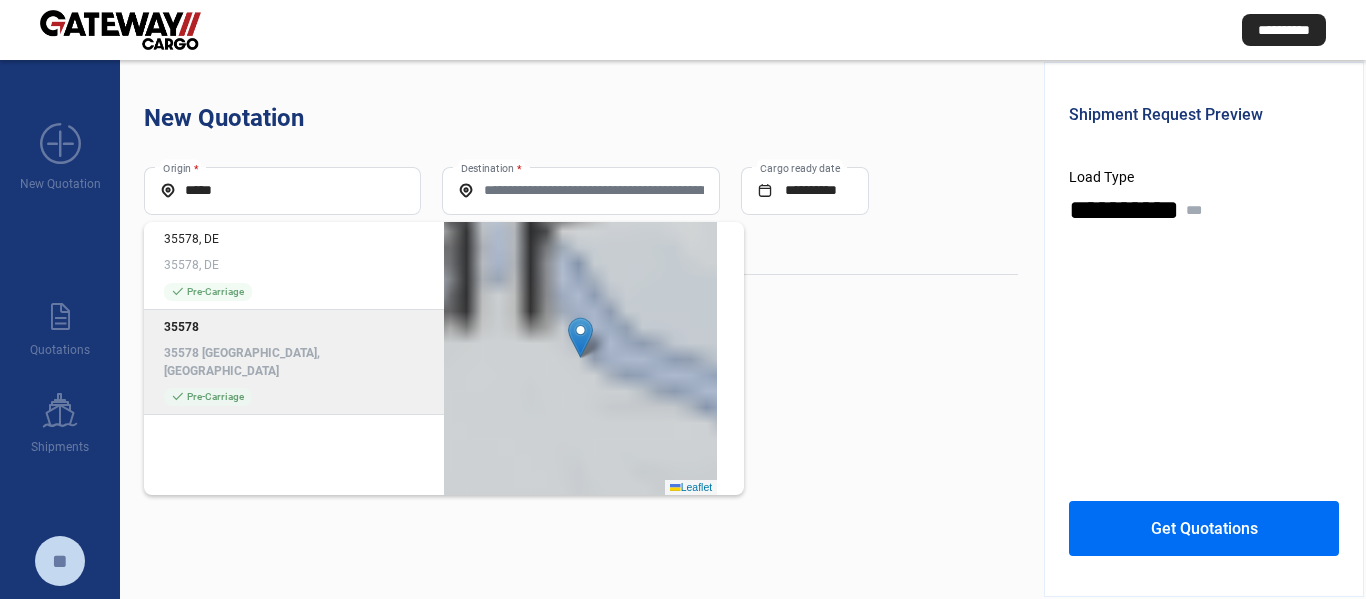 click on "Destination *" at bounding box center [580, 190] 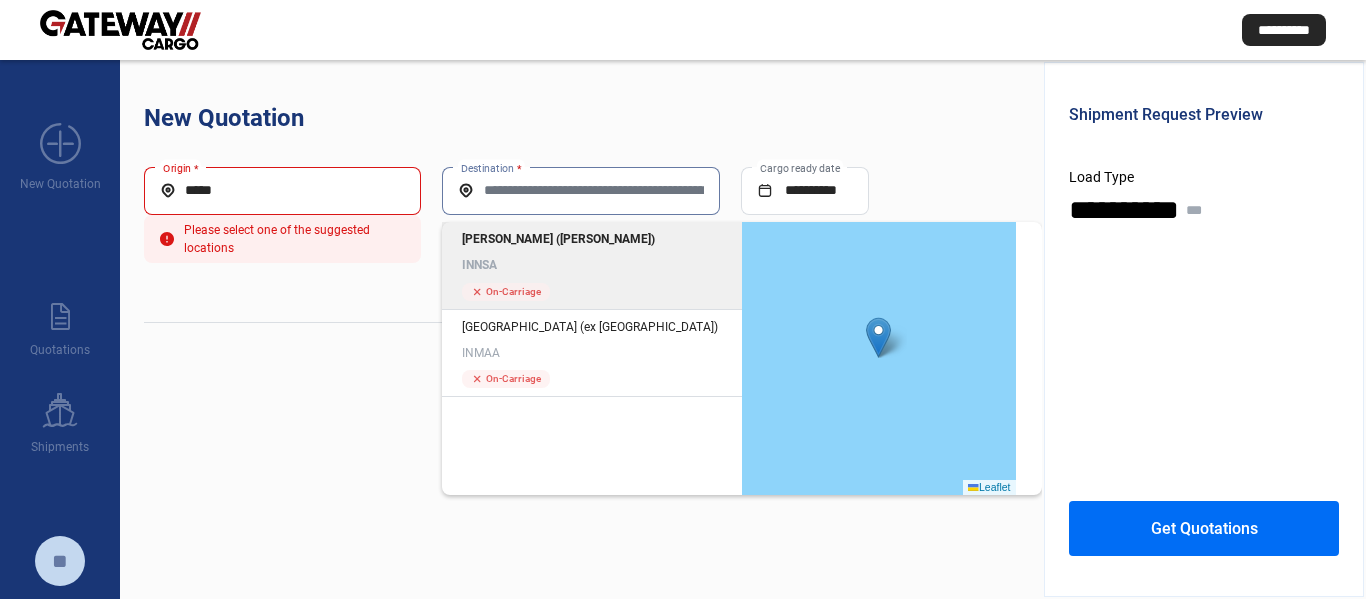 click on "[PERSON_NAME] ([PERSON_NAME])" 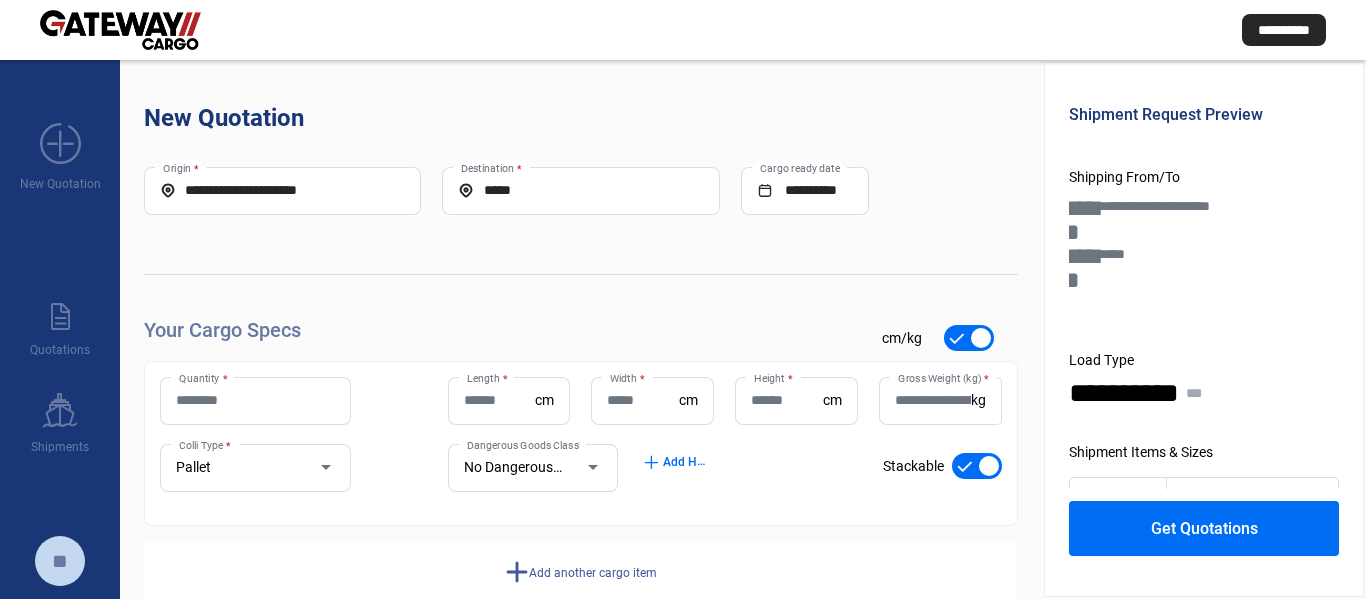 click on "Quantity *" at bounding box center (255, 400) 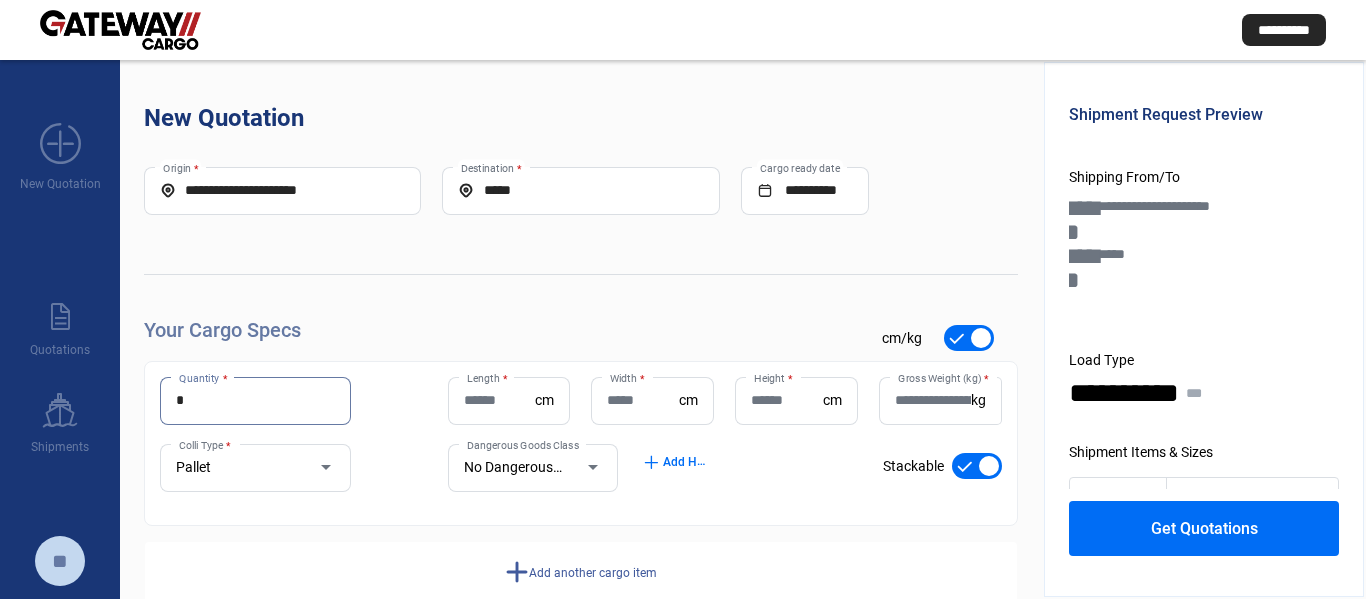 type on "*" 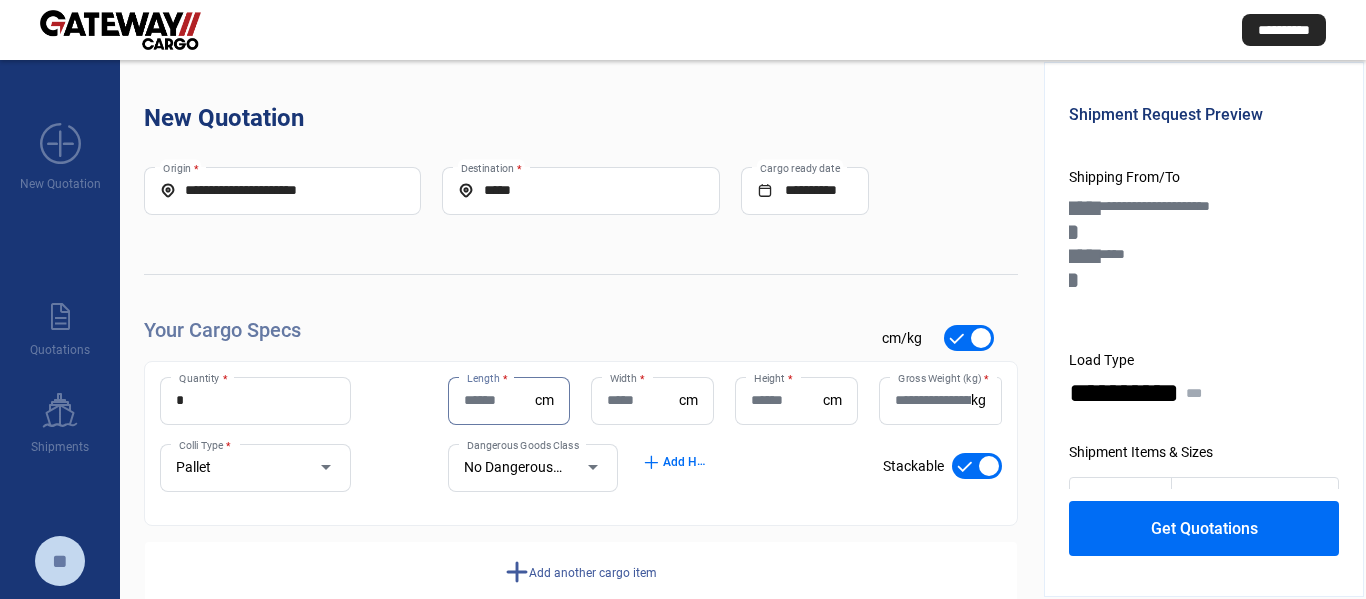 click on "Length  *" at bounding box center [500, 400] 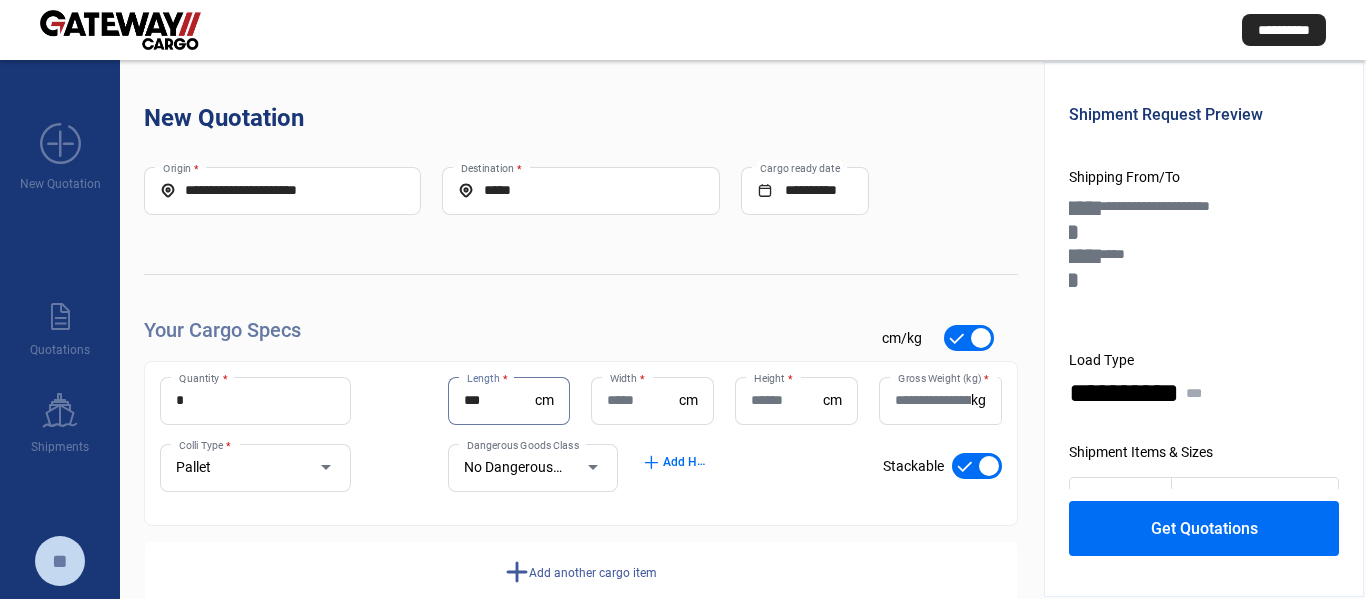 type on "***" 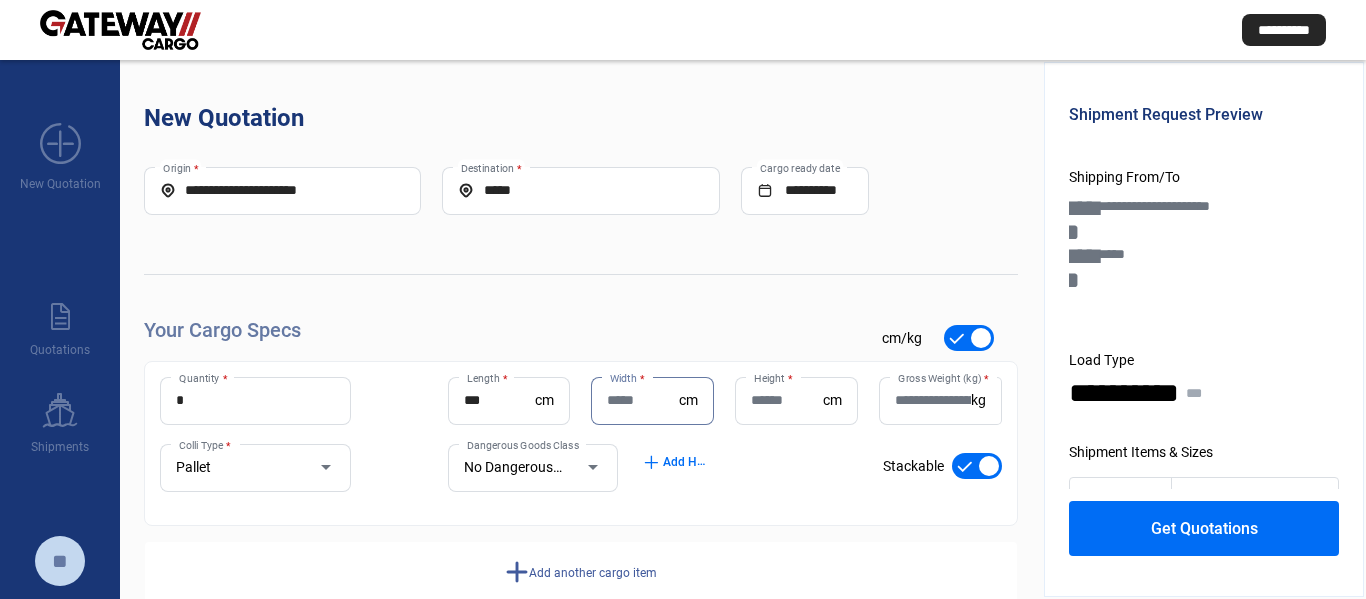 click on "Width  *" at bounding box center [643, 400] 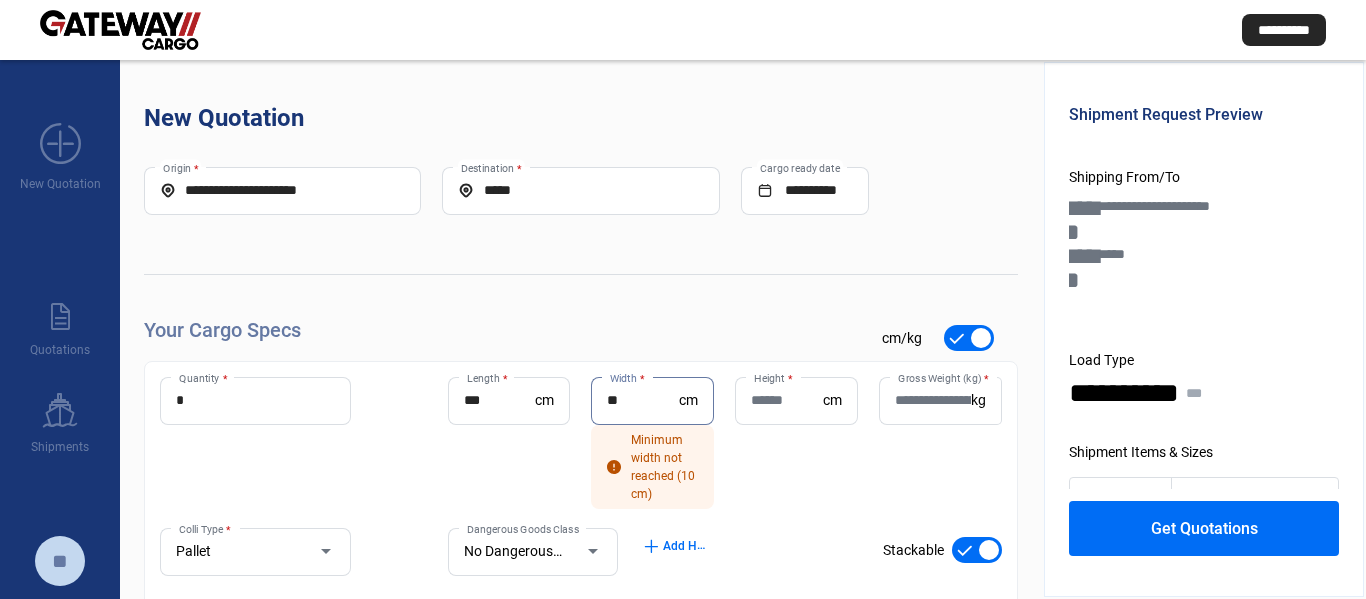 type on "**" 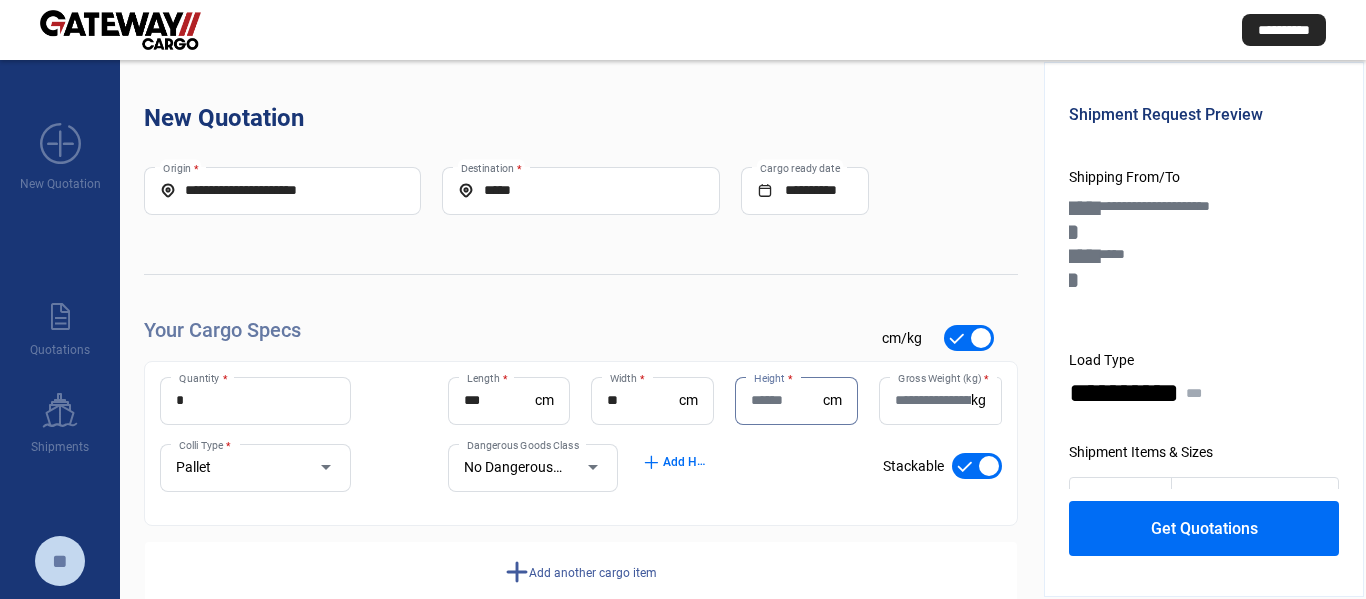 click on "Height  *" at bounding box center [787, 400] 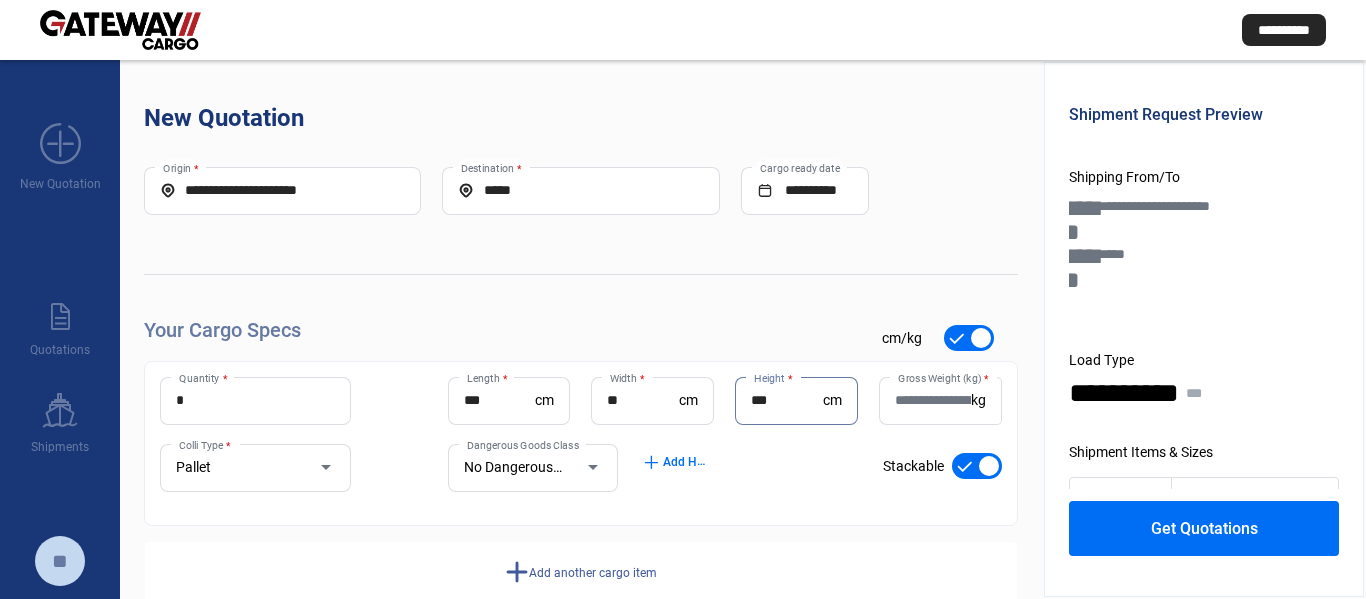 type on "***" 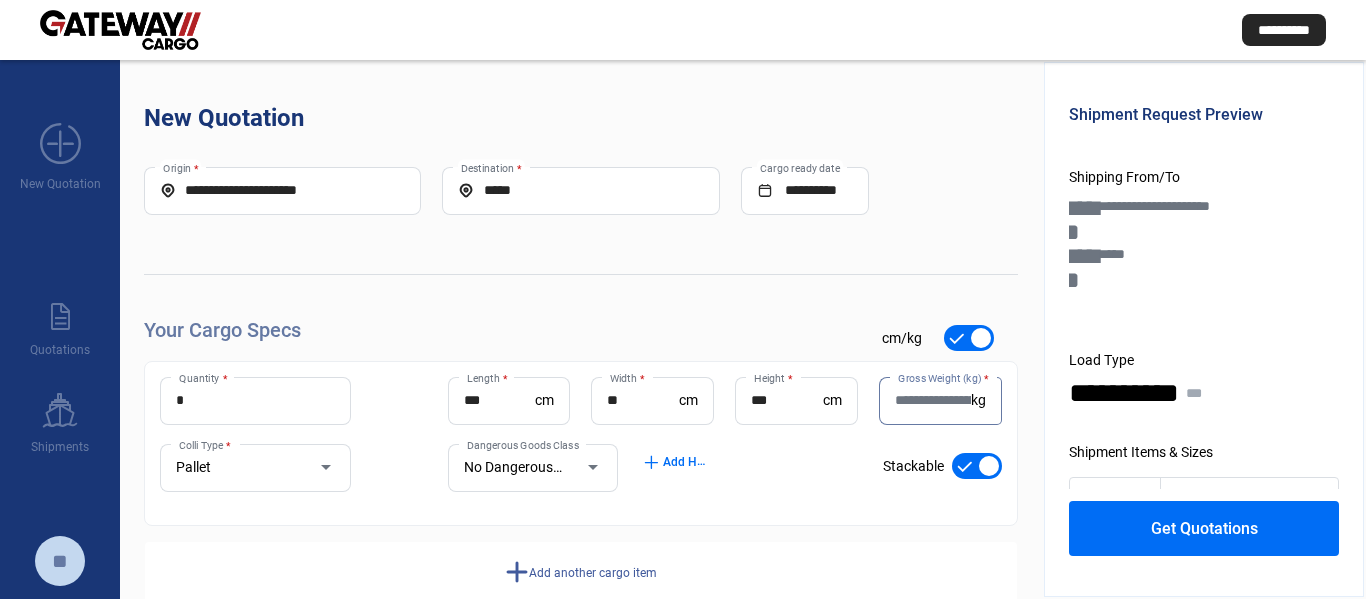 click on "Gross Weight (kg)  *" at bounding box center [933, 400] 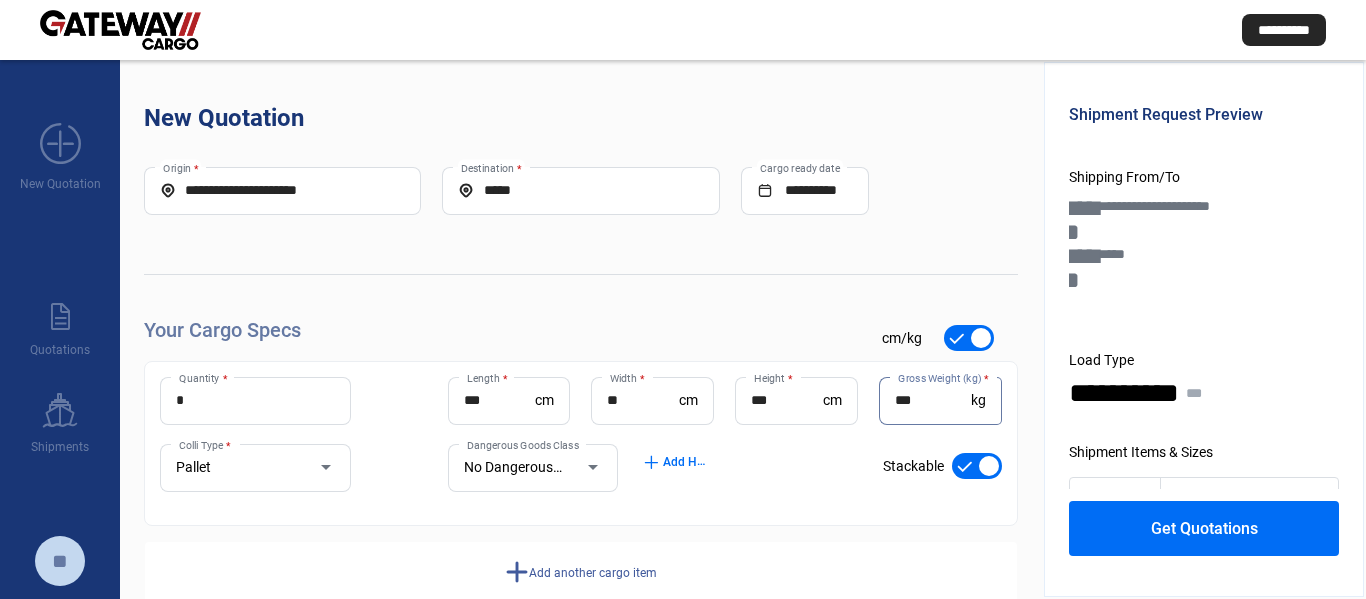 type on "***" 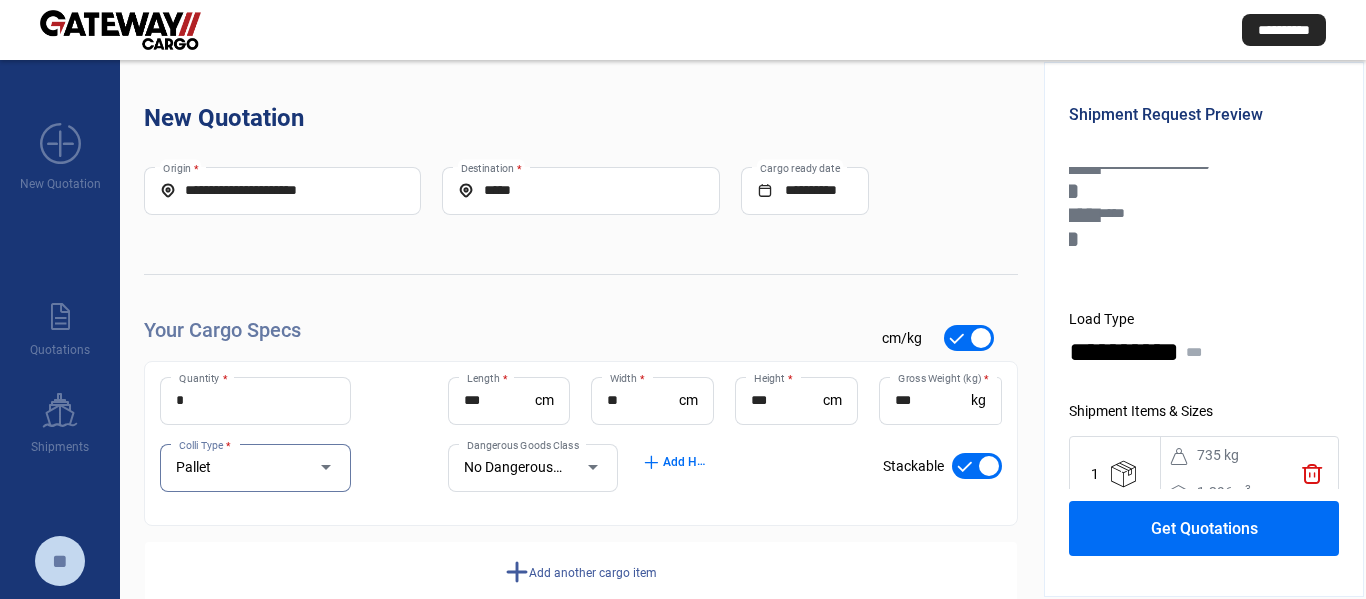 scroll, scrollTop: 81, scrollLeft: 0, axis: vertical 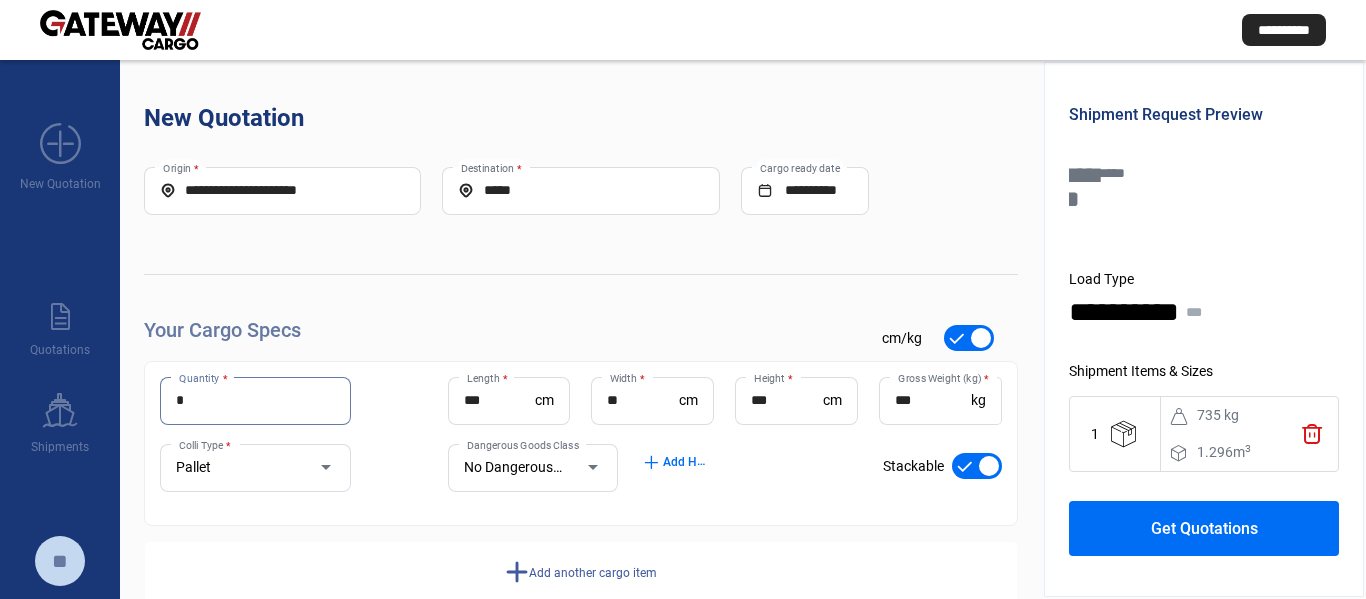 drag, startPoint x: 206, startPoint y: 397, endPoint x: 167, endPoint y: 400, distance: 39.115215 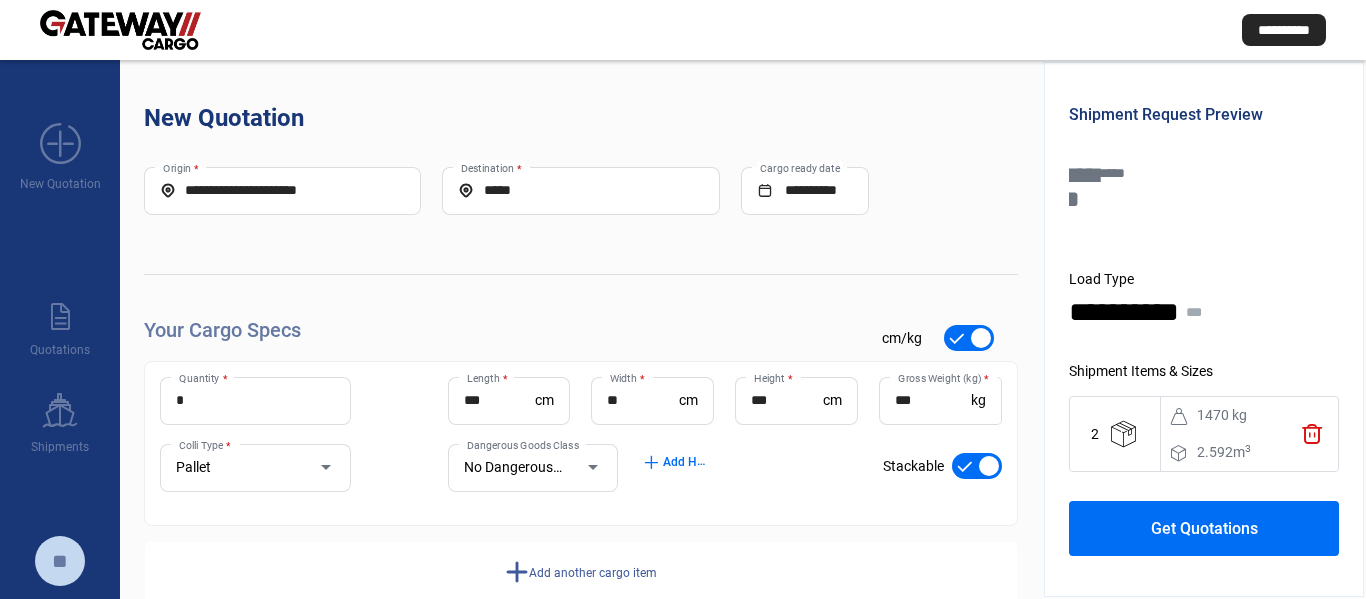 click on "Get Quotations" 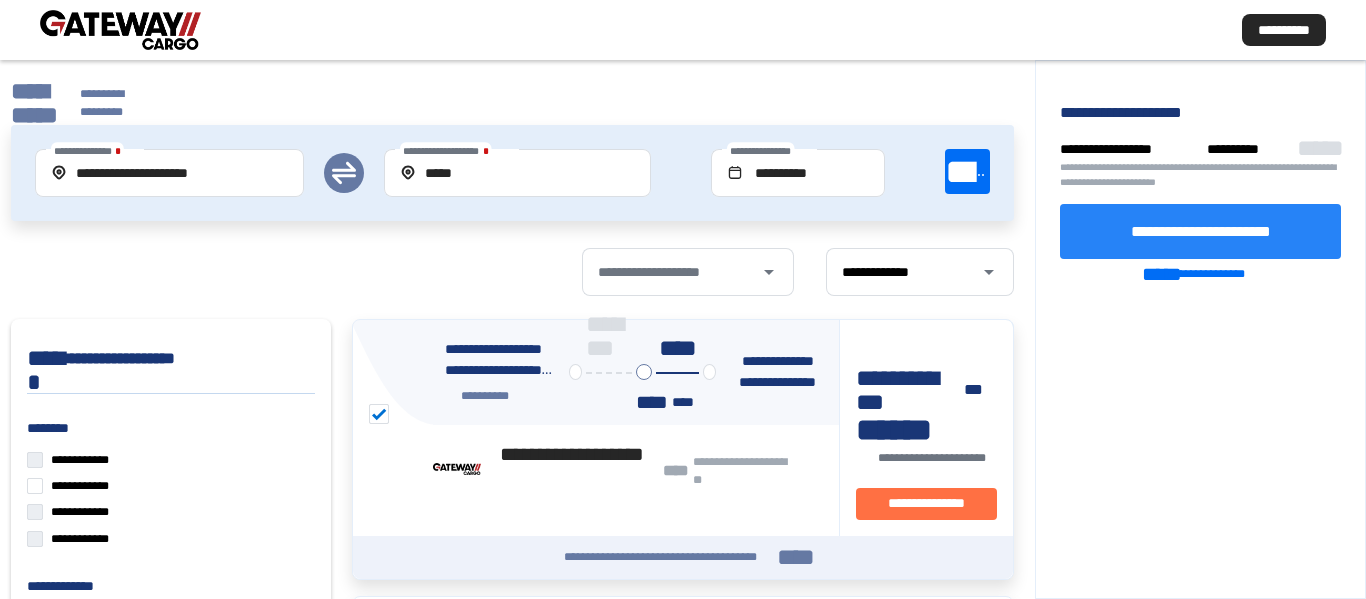click on "**********" 